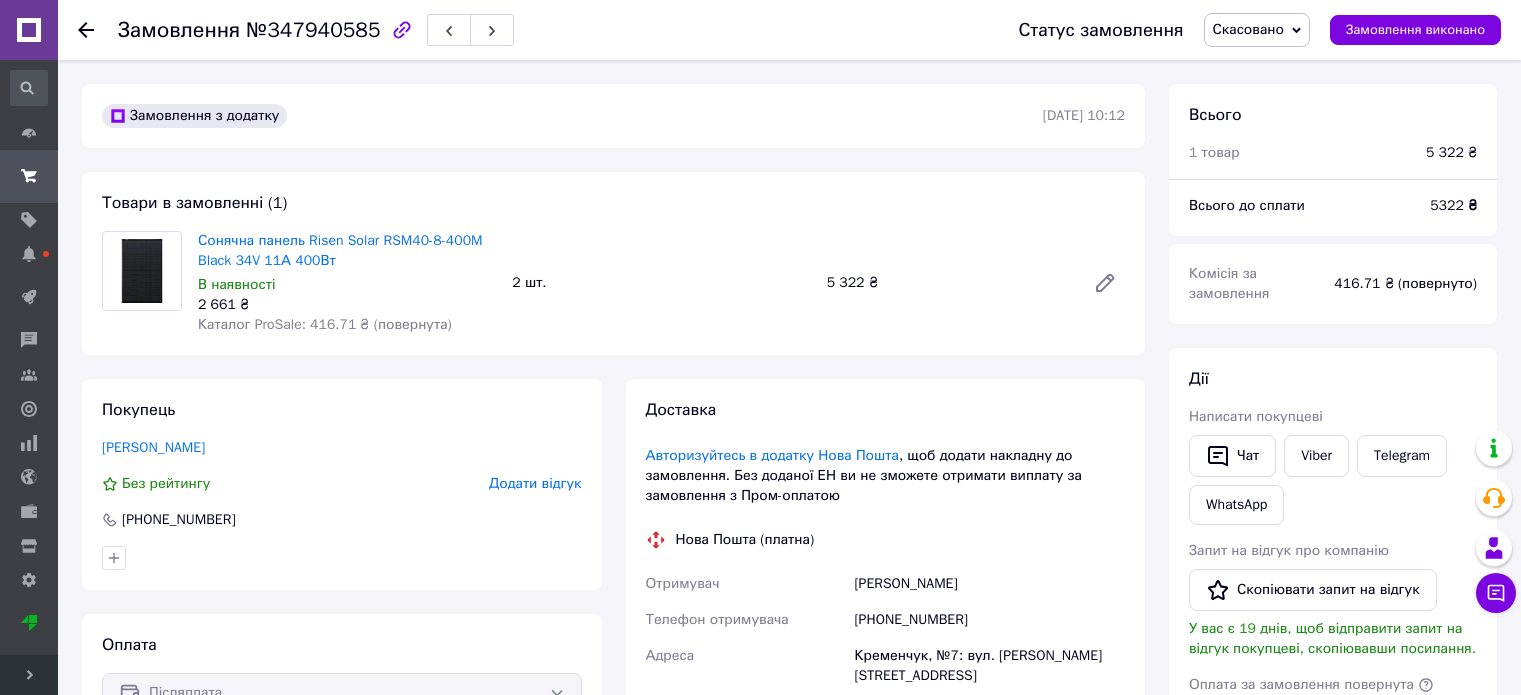 scroll, scrollTop: 0, scrollLeft: 0, axis: both 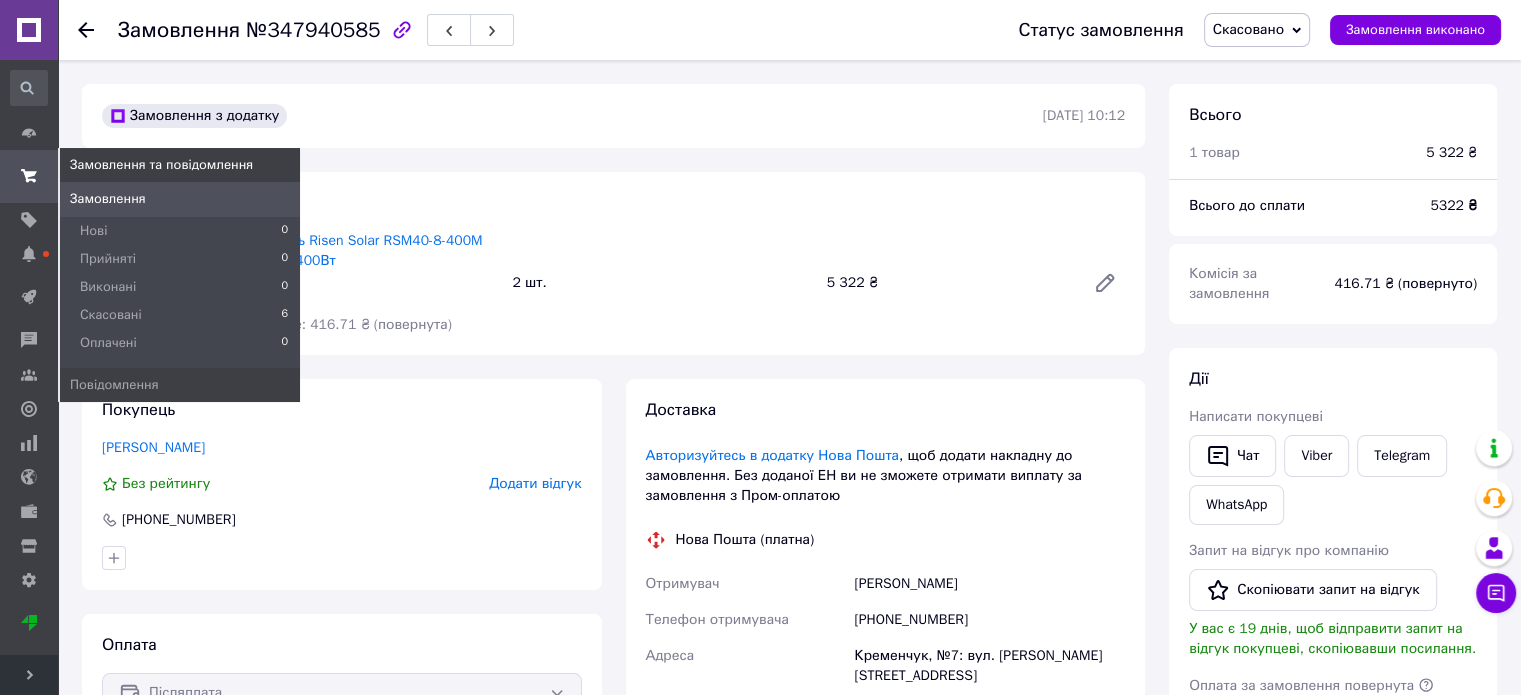 click 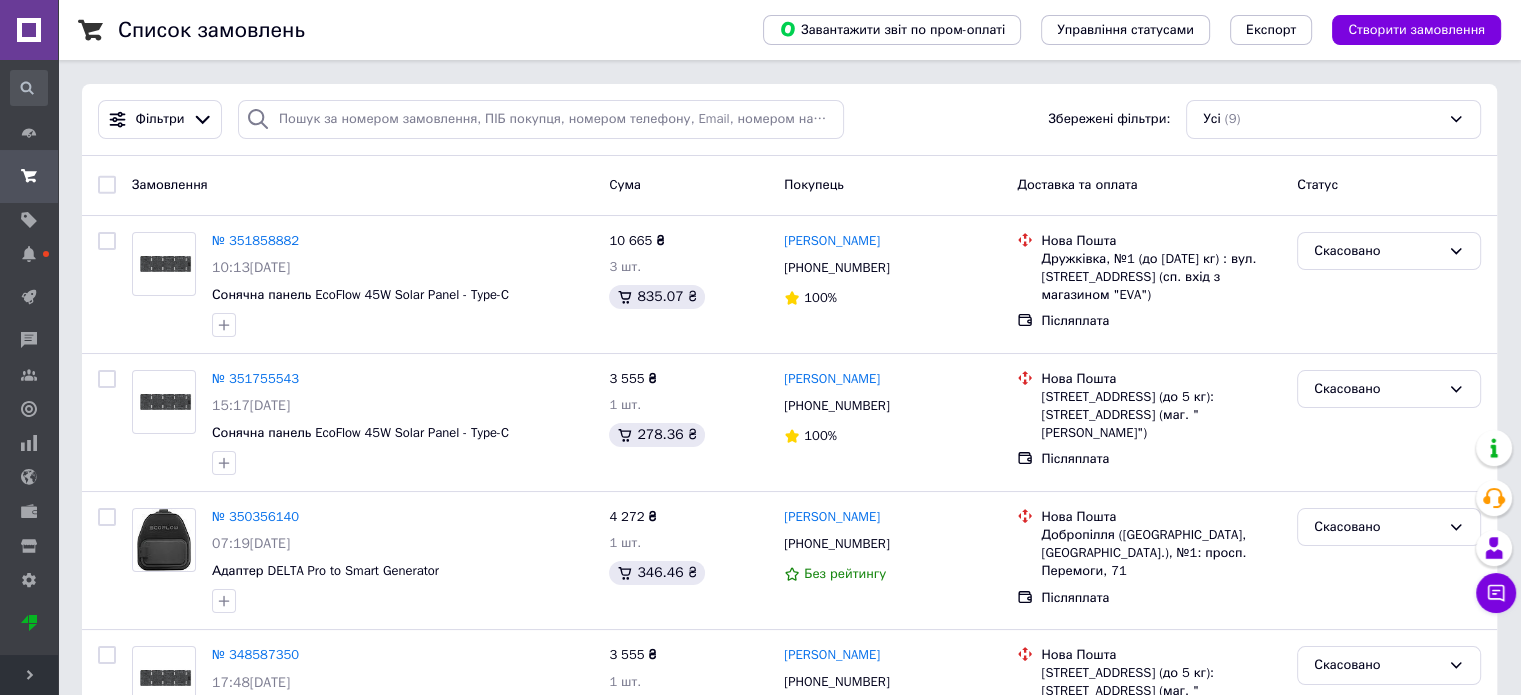 click on "Розгорнути" at bounding box center (29, 675) 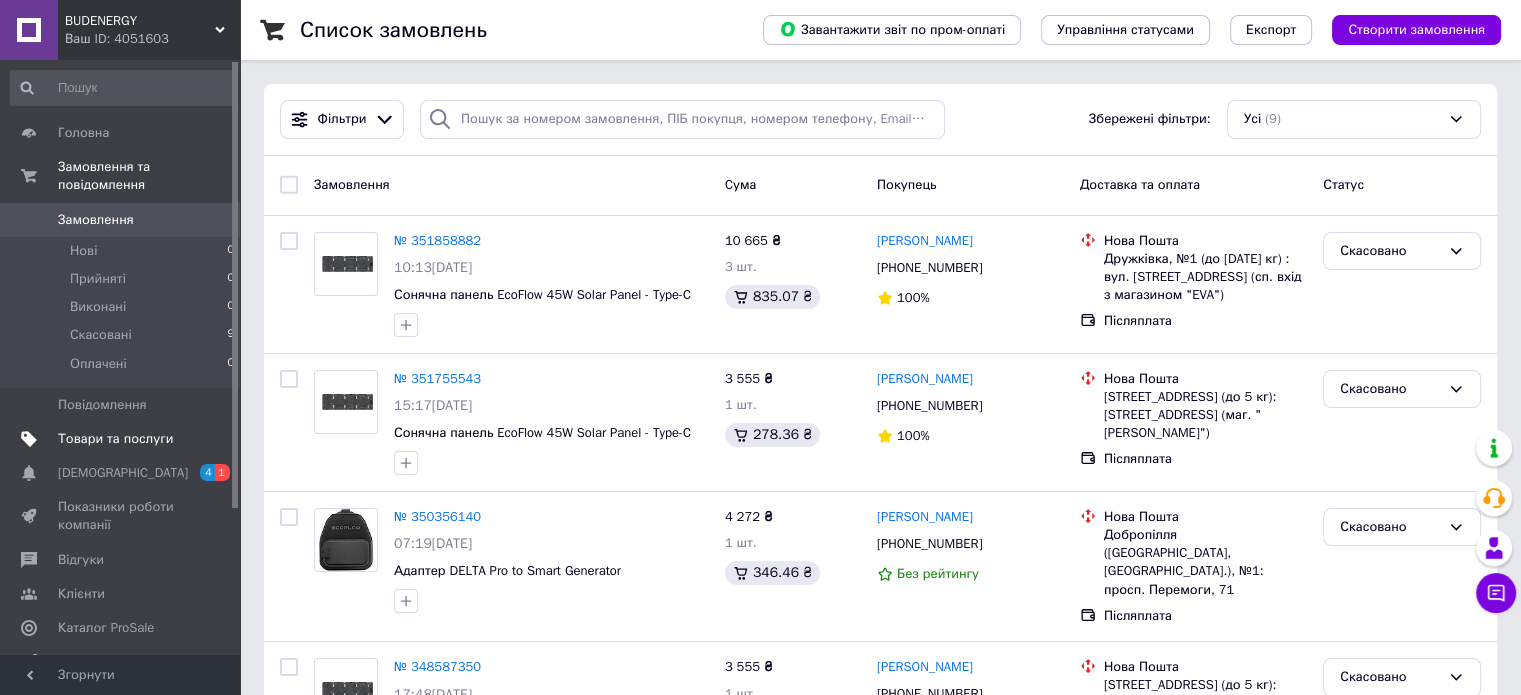click on "Товари та послуги" at bounding box center (115, 439) 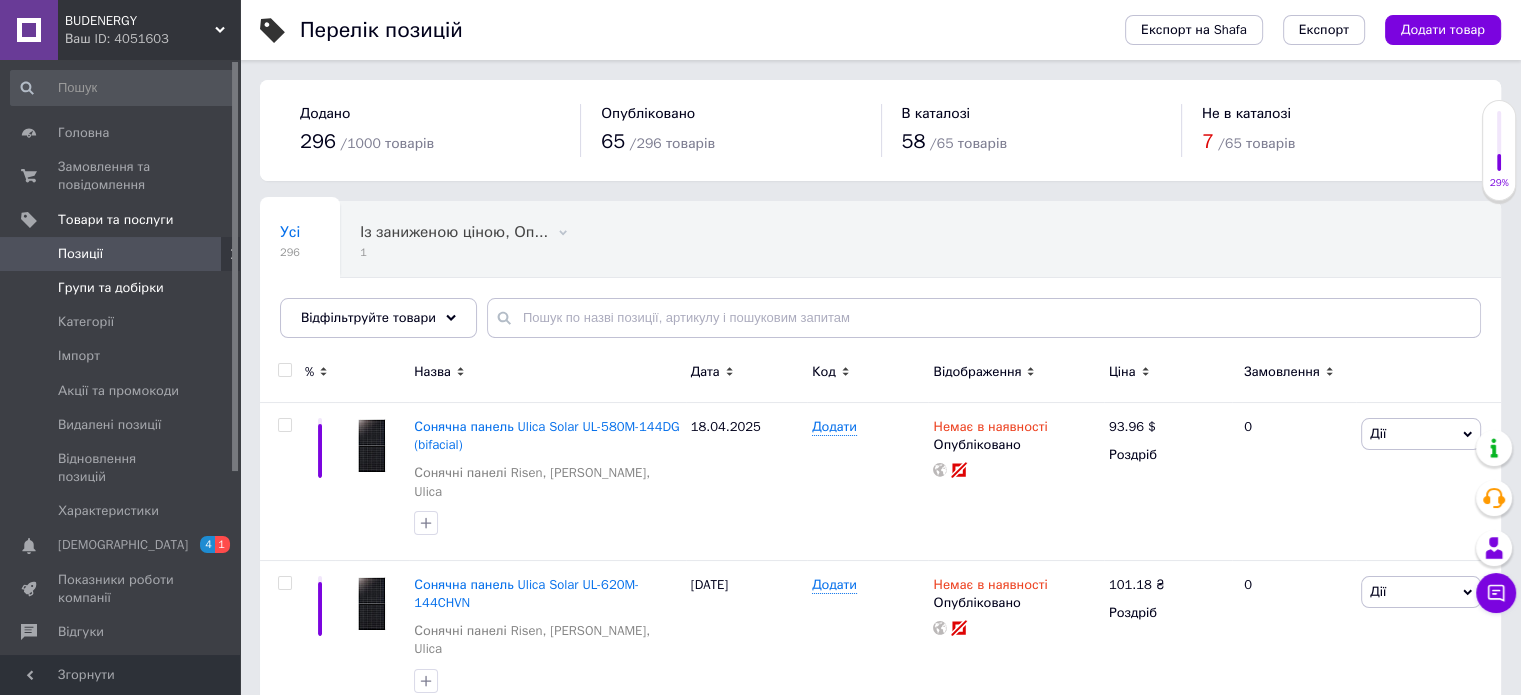click on "Групи та добірки" at bounding box center (111, 288) 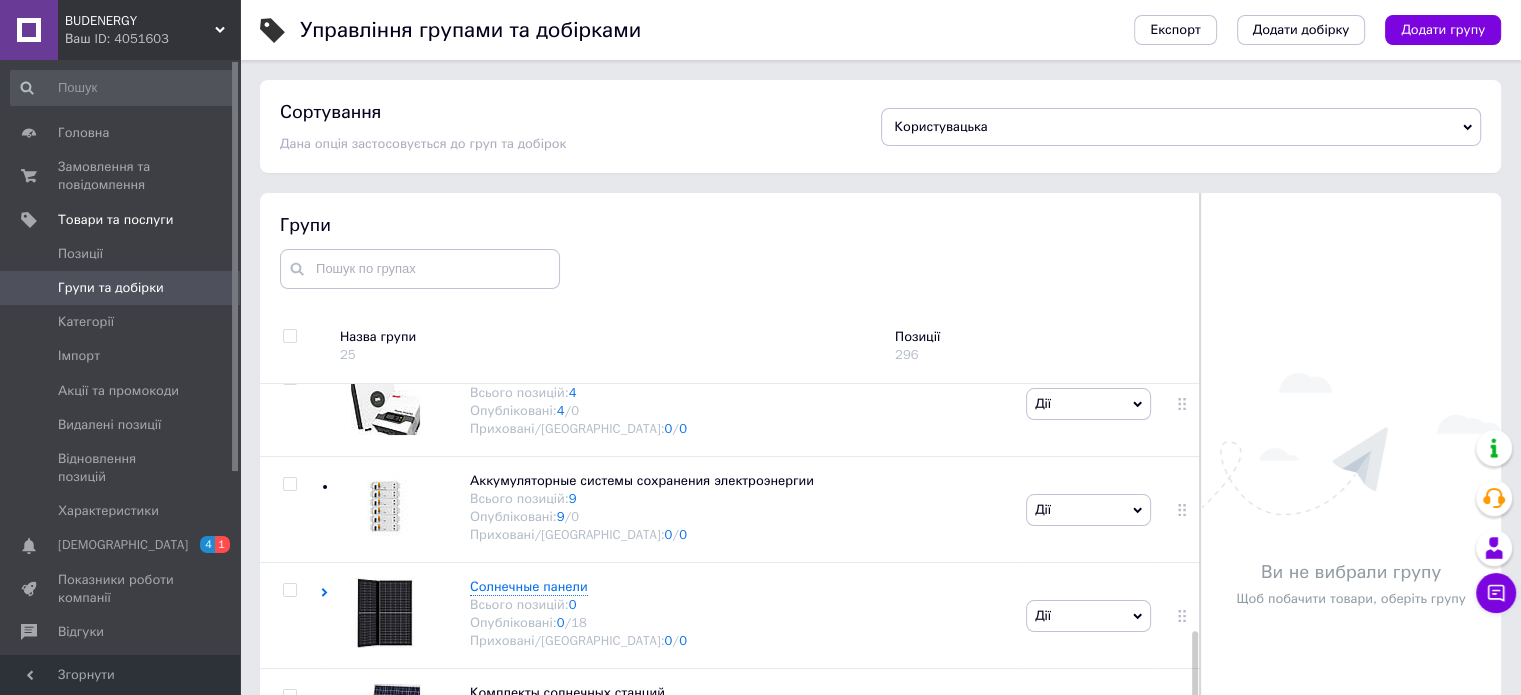 scroll, scrollTop: 648, scrollLeft: 0, axis: vertical 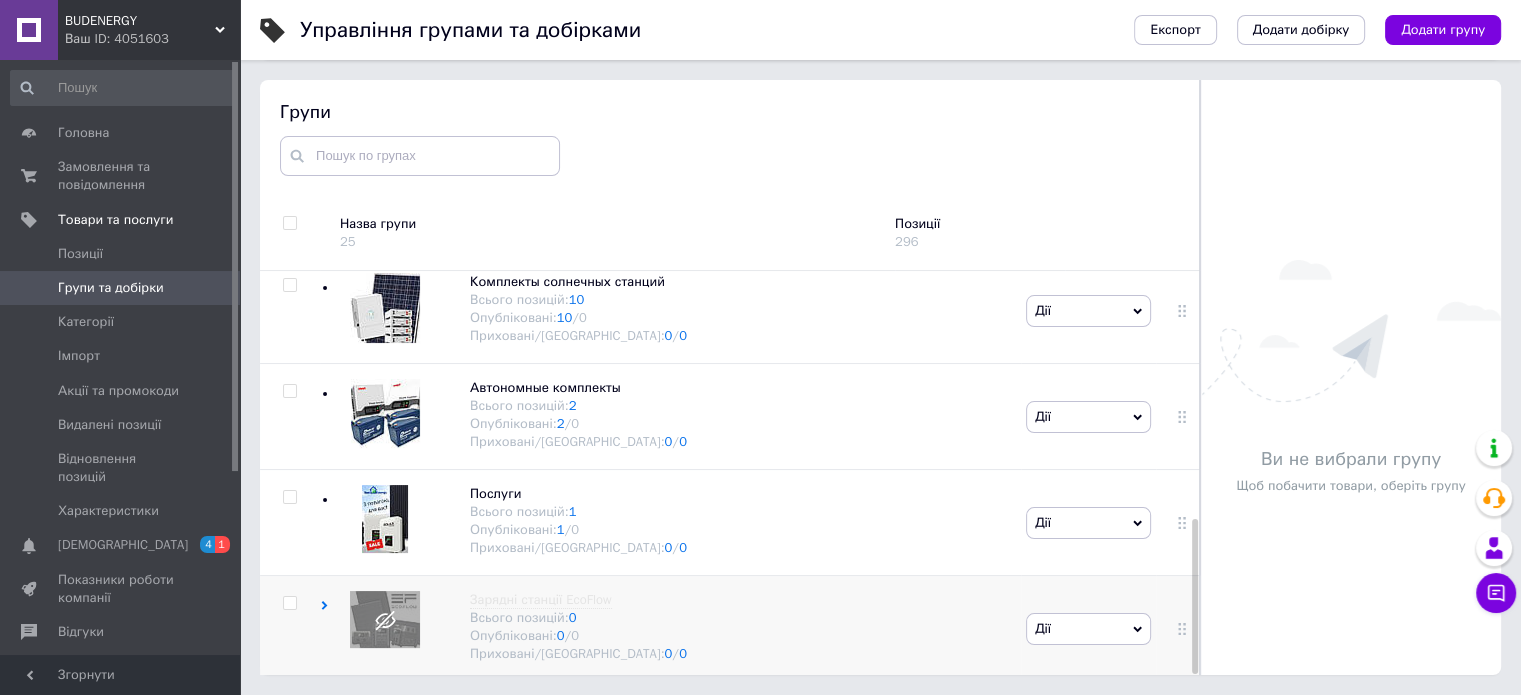 click 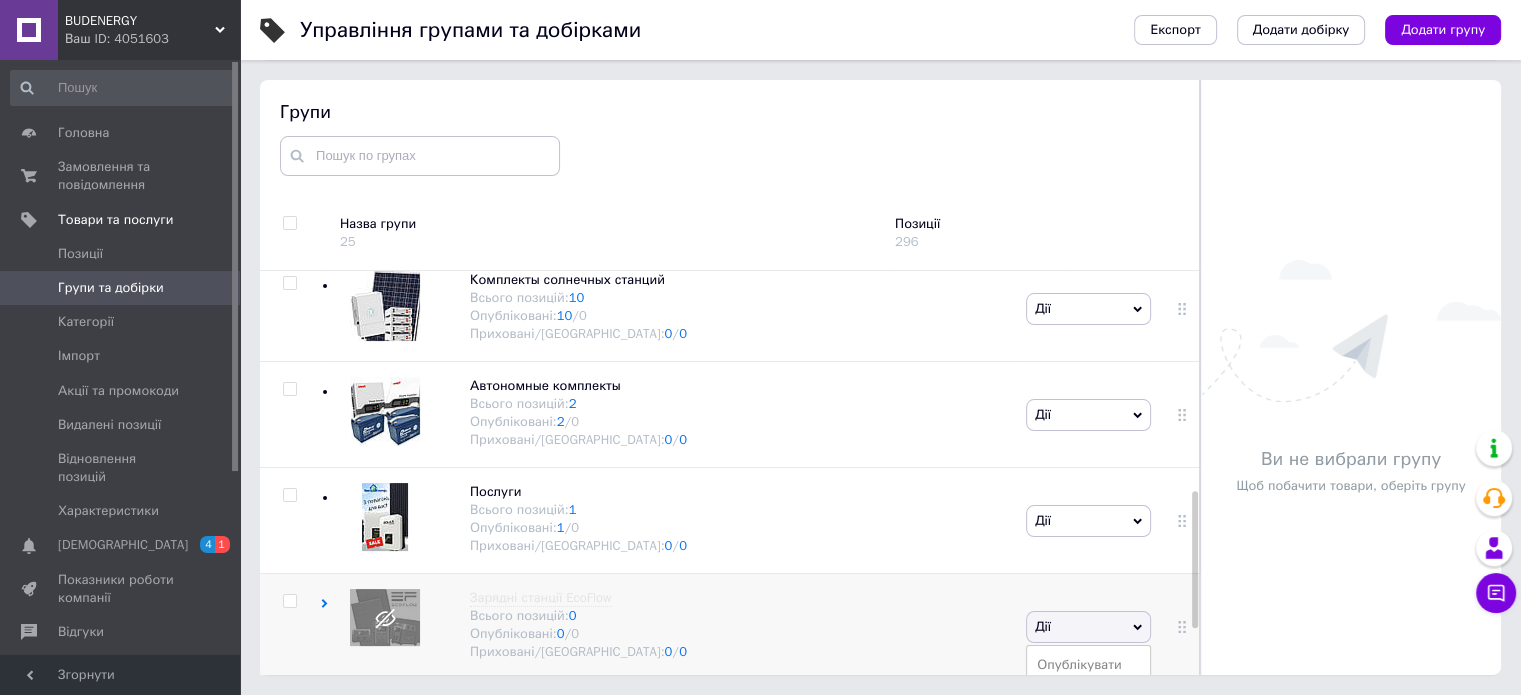 click at bounding box center (289, 601) 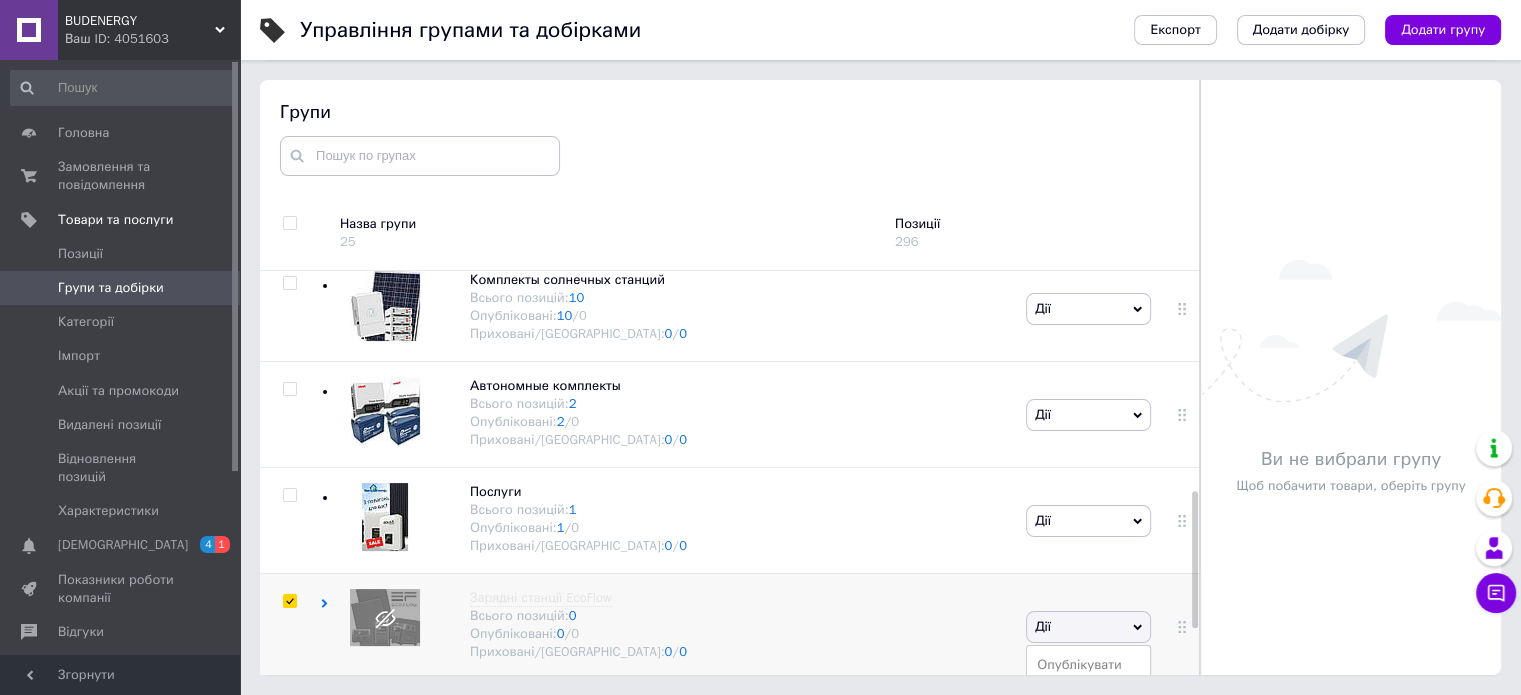 checkbox on "true" 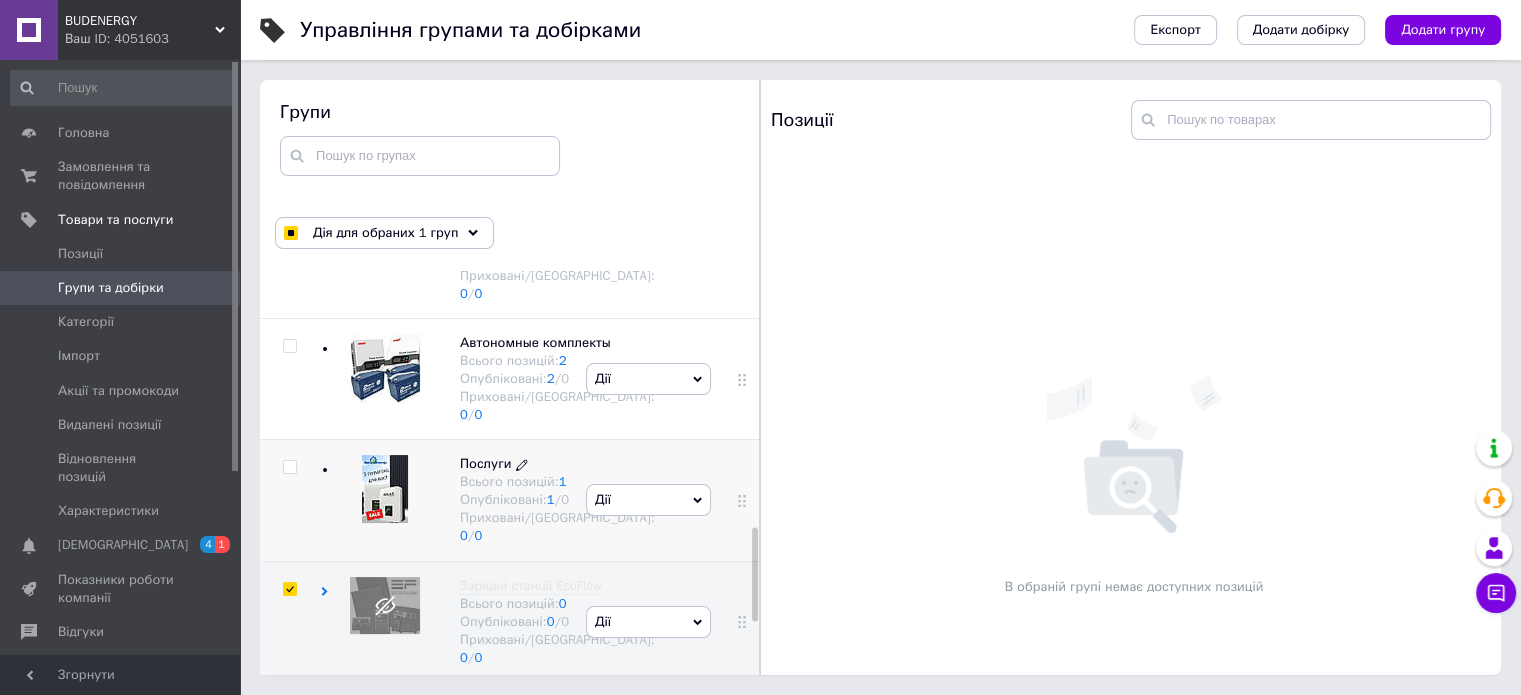 scroll, scrollTop: 1328, scrollLeft: 0, axis: vertical 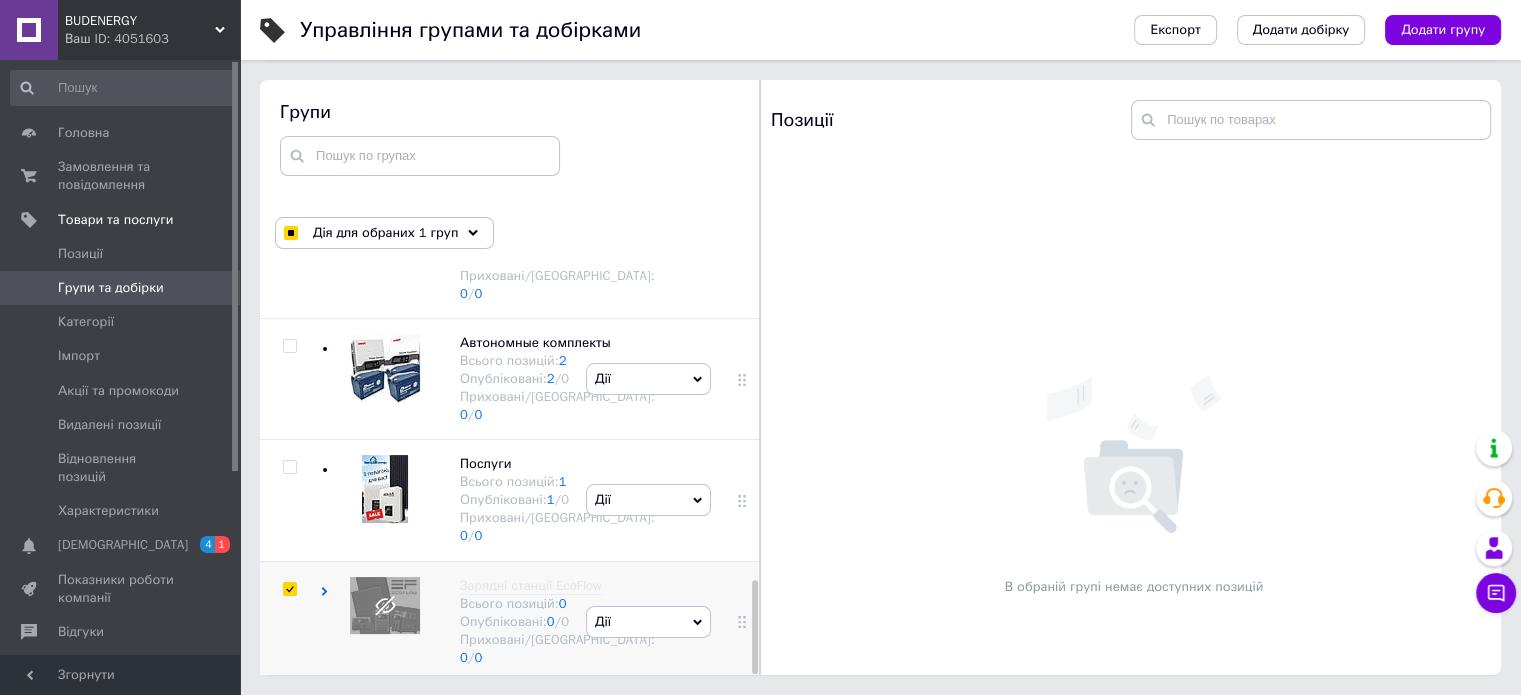 click 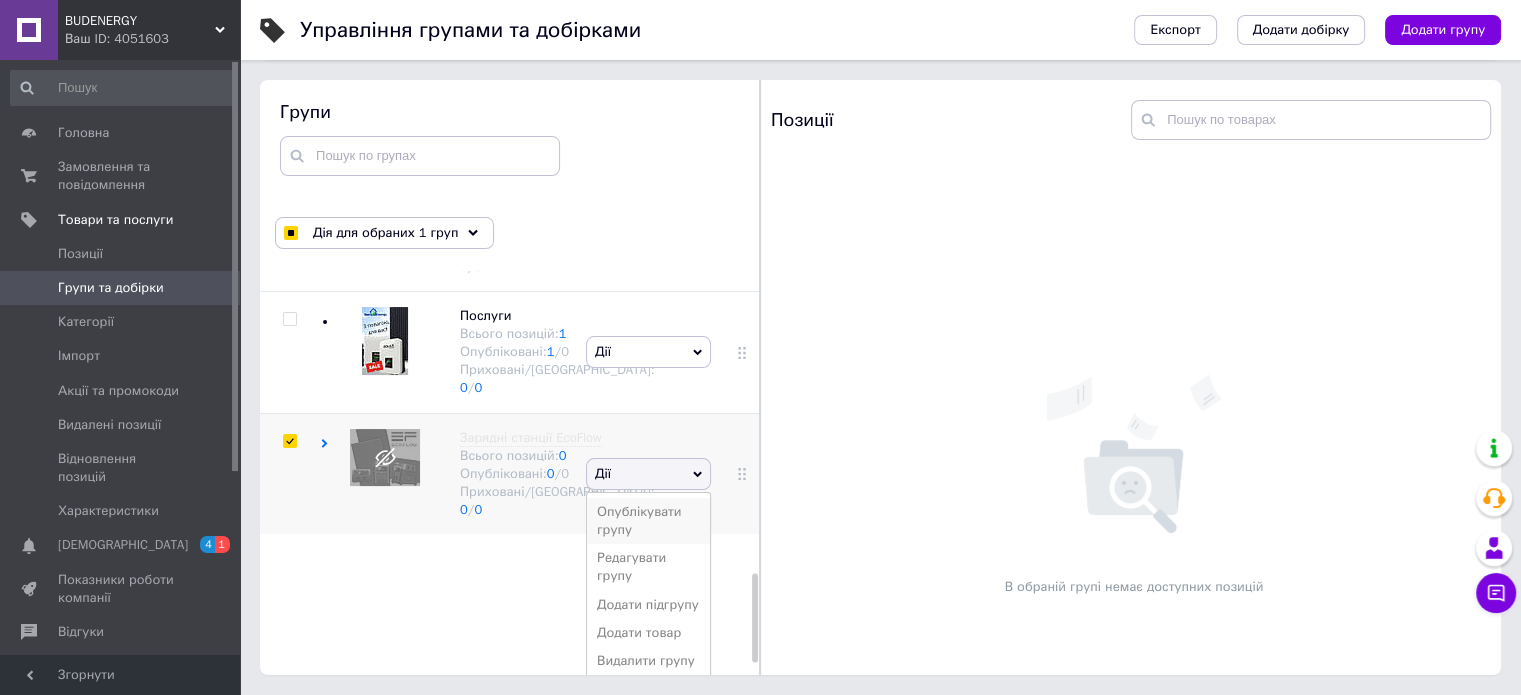 scroll, scrollTop: 1431, scrollLeft: 0, axis: vertical 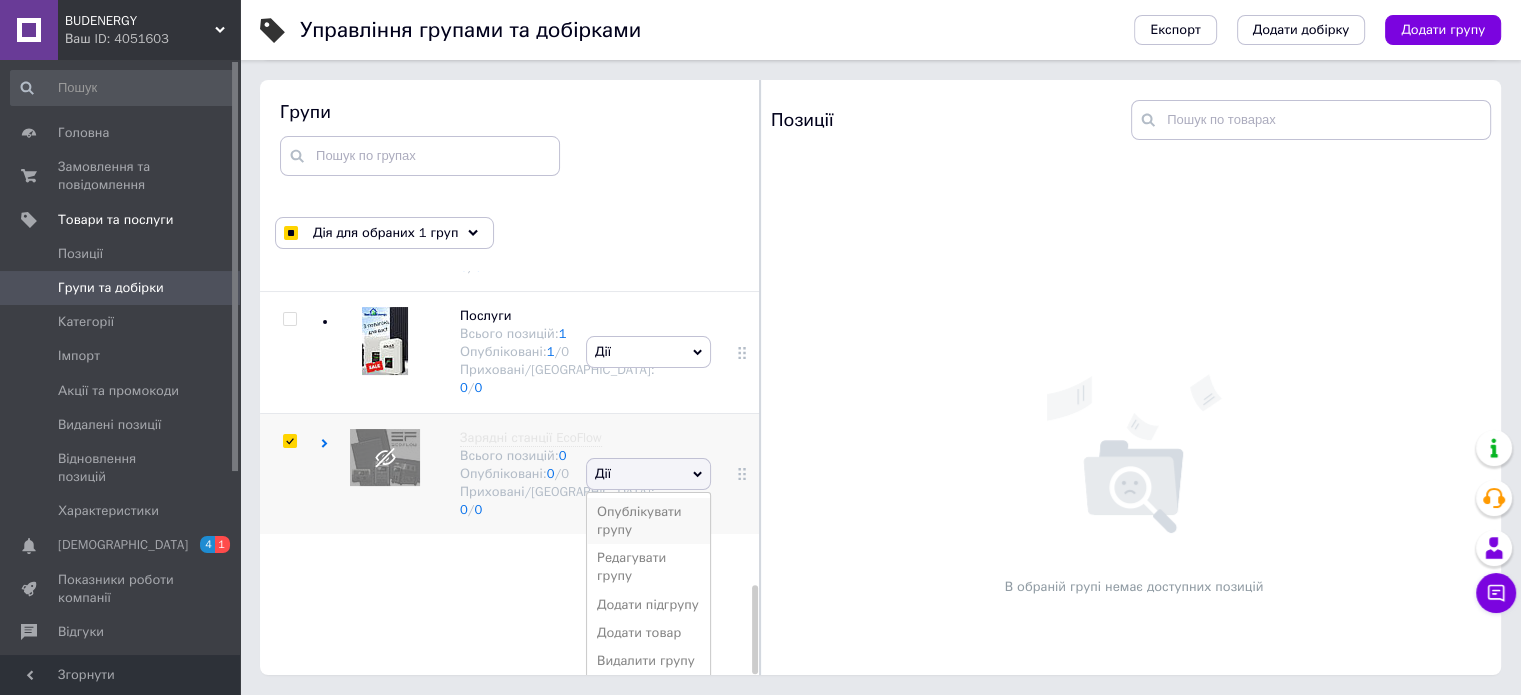 click on "Опублікувати групу" at bounding box center (648, 521) 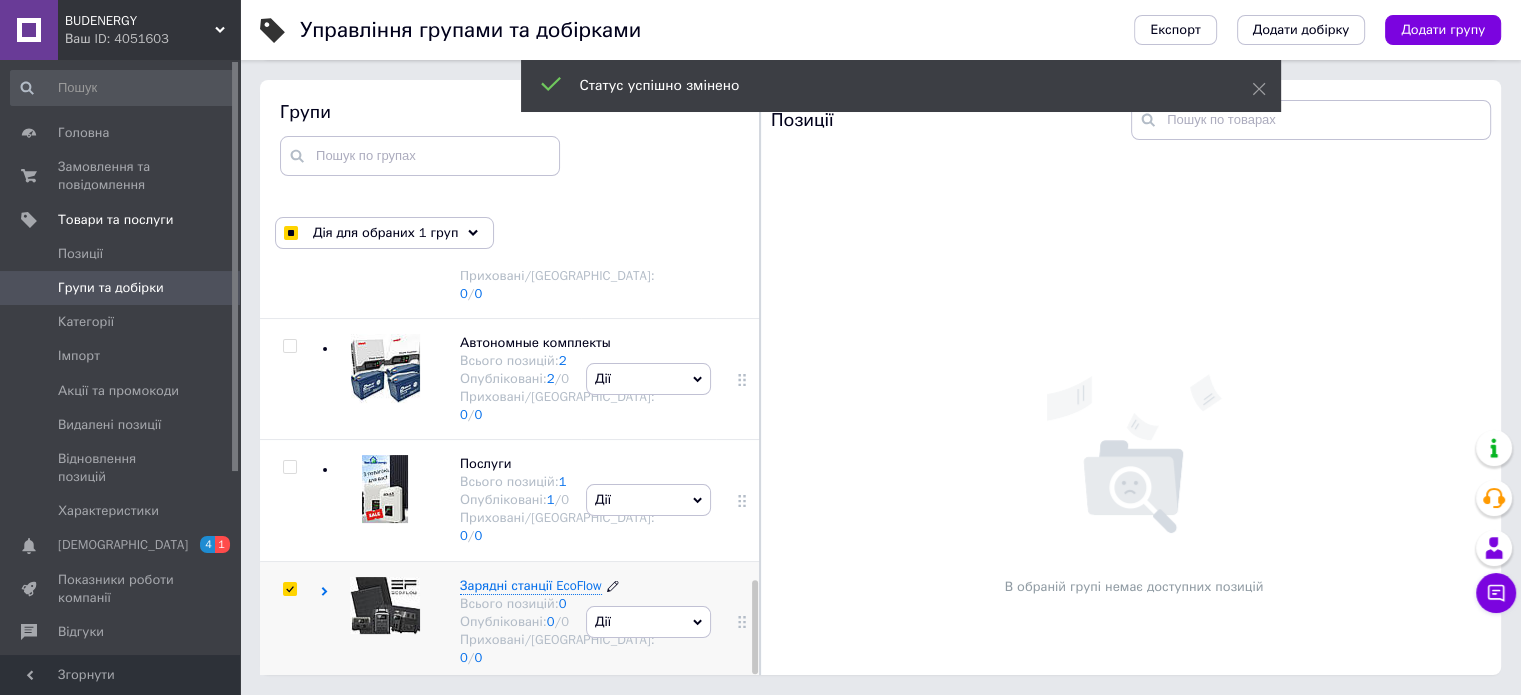 click on "Зарядні станції EcoFlow" at bounding box center [531, 585] 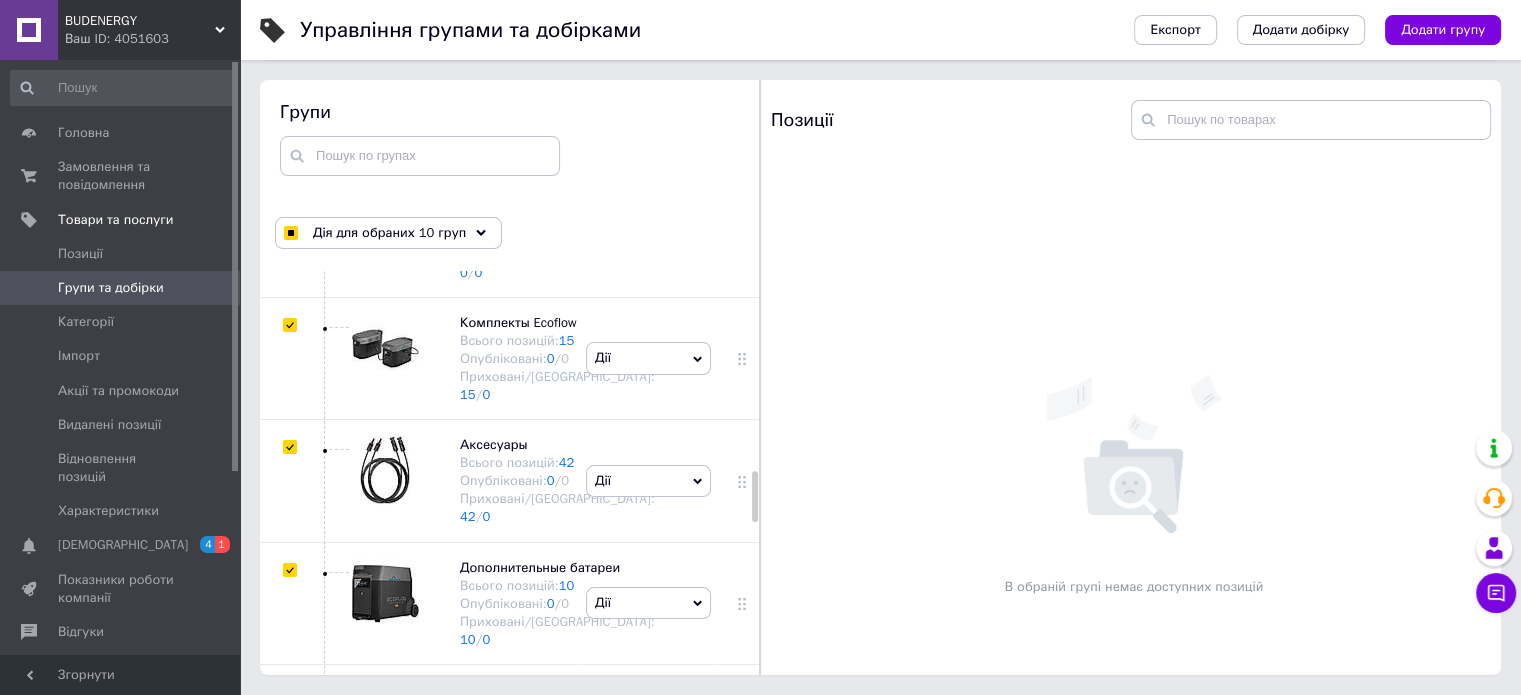 scroll, scrollTop: 1731, scrollLeft: 0, axis: vertical 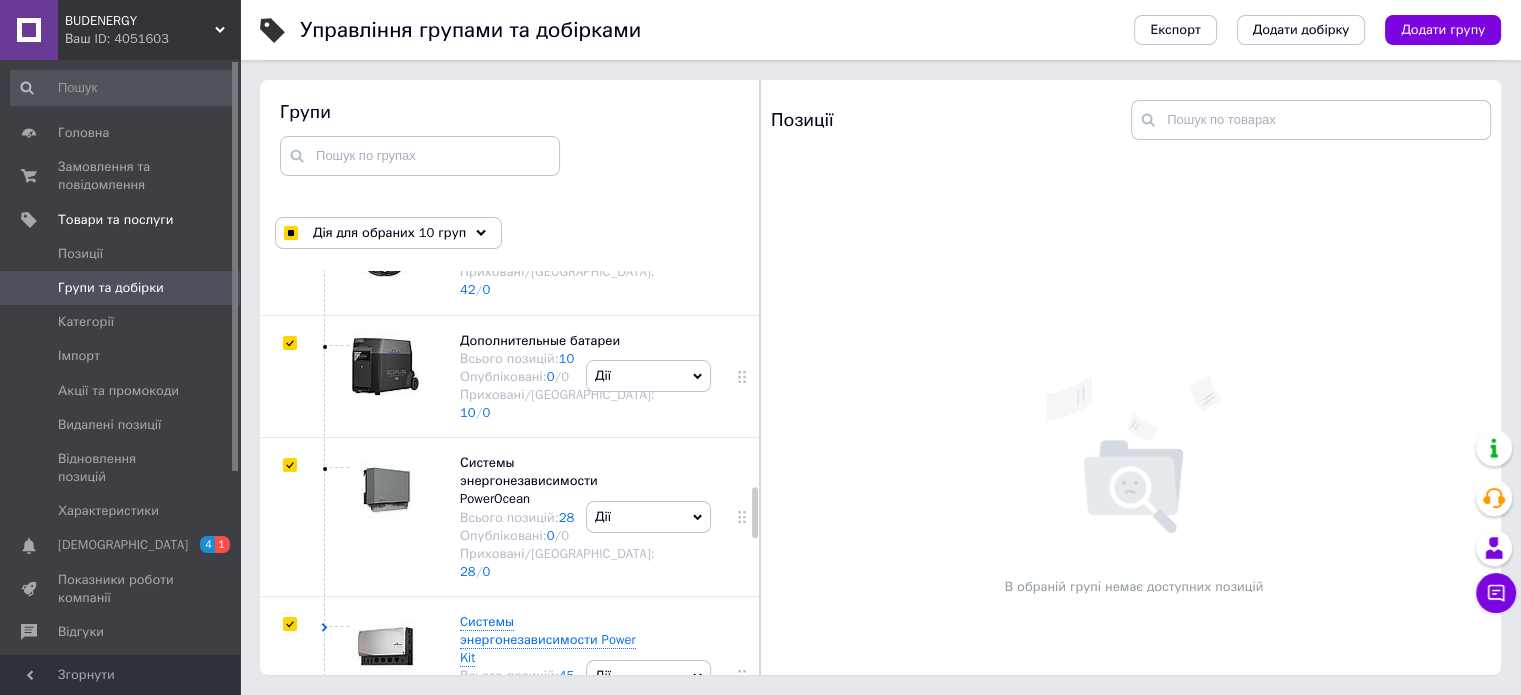 click at bounding box center [385, -142] 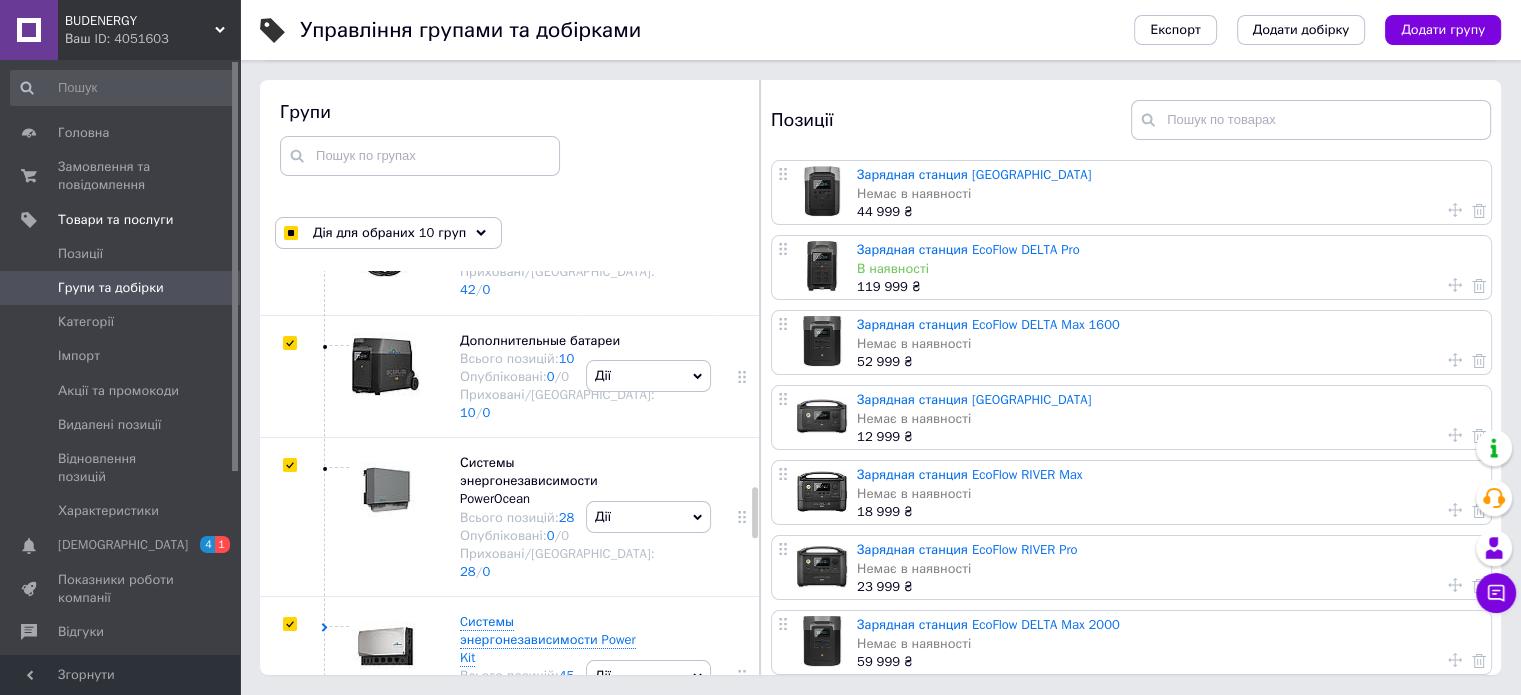 click at bounding box center (385, -2) 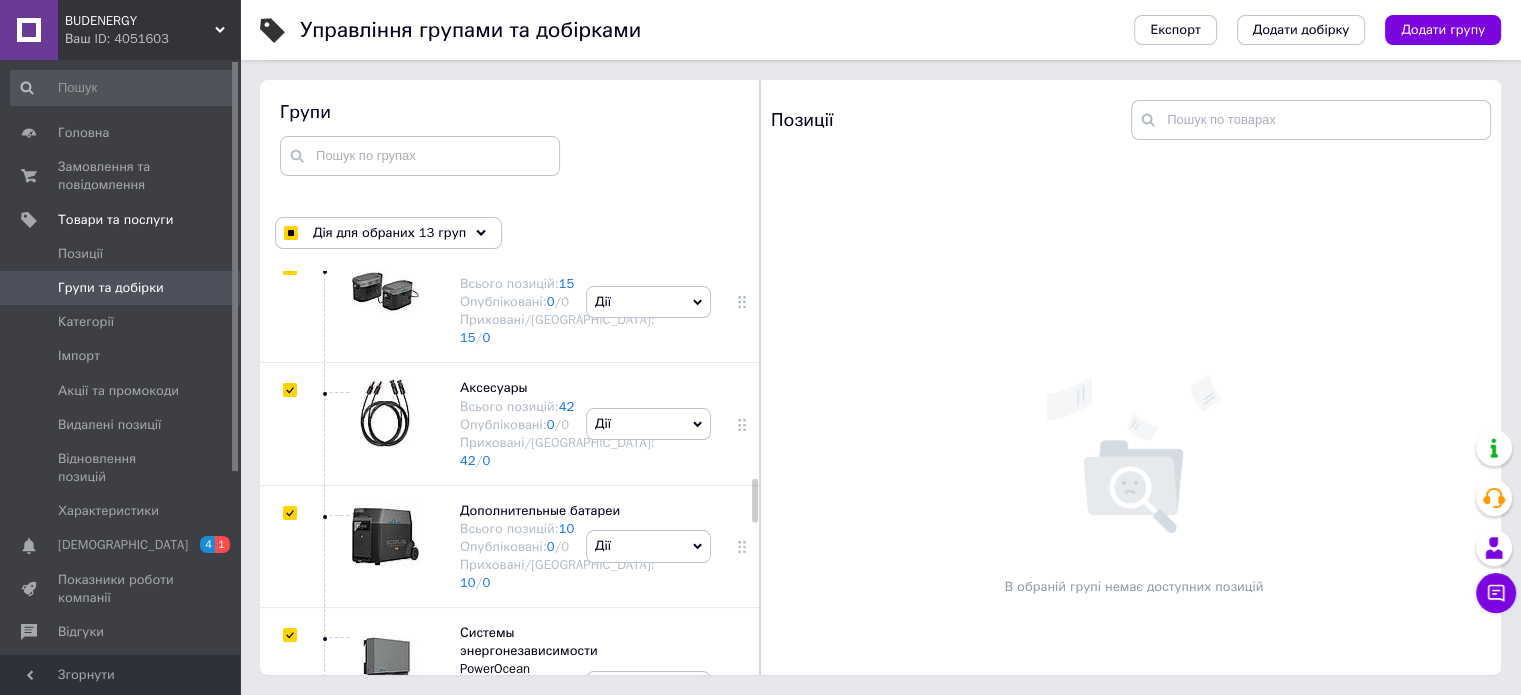 scroll, scrollTop: 1931, scrollLeft: 0, axis: vertical 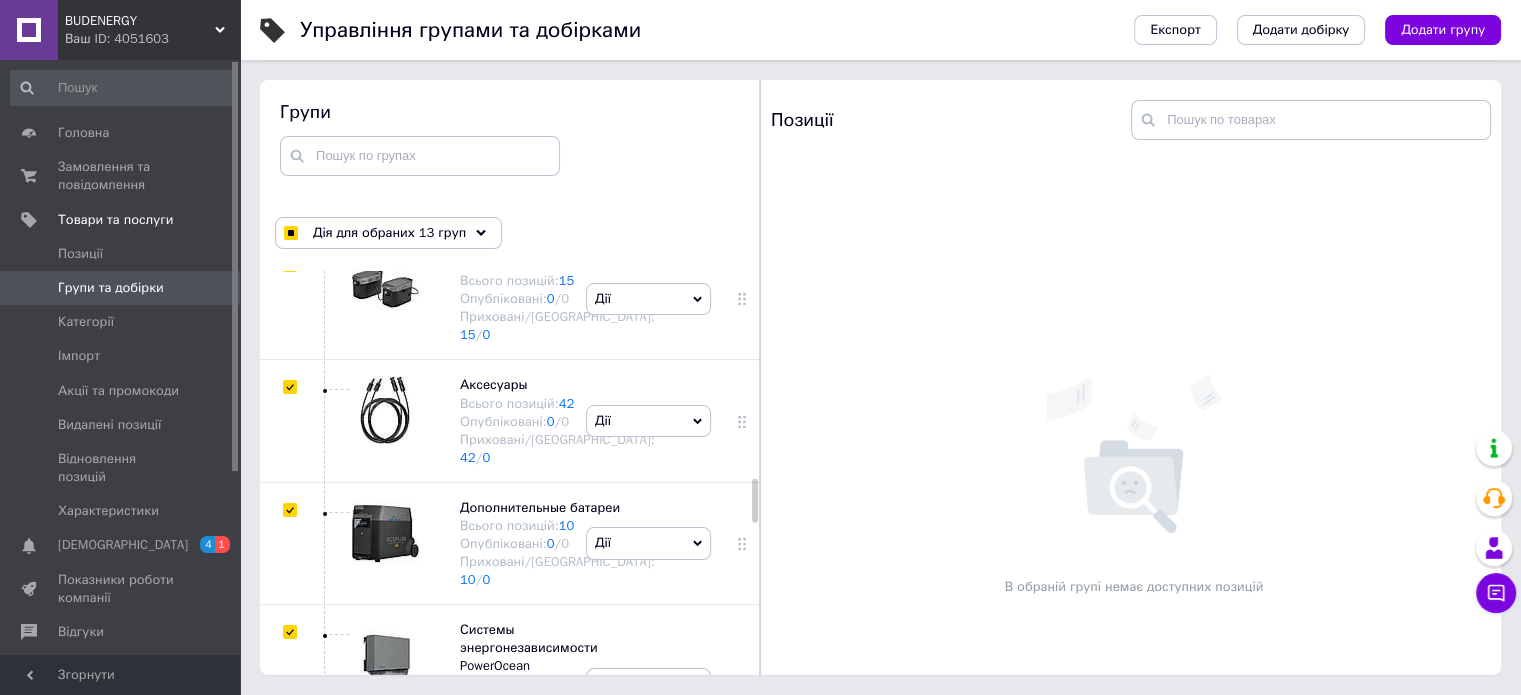 click at bounding box center (385, -94) 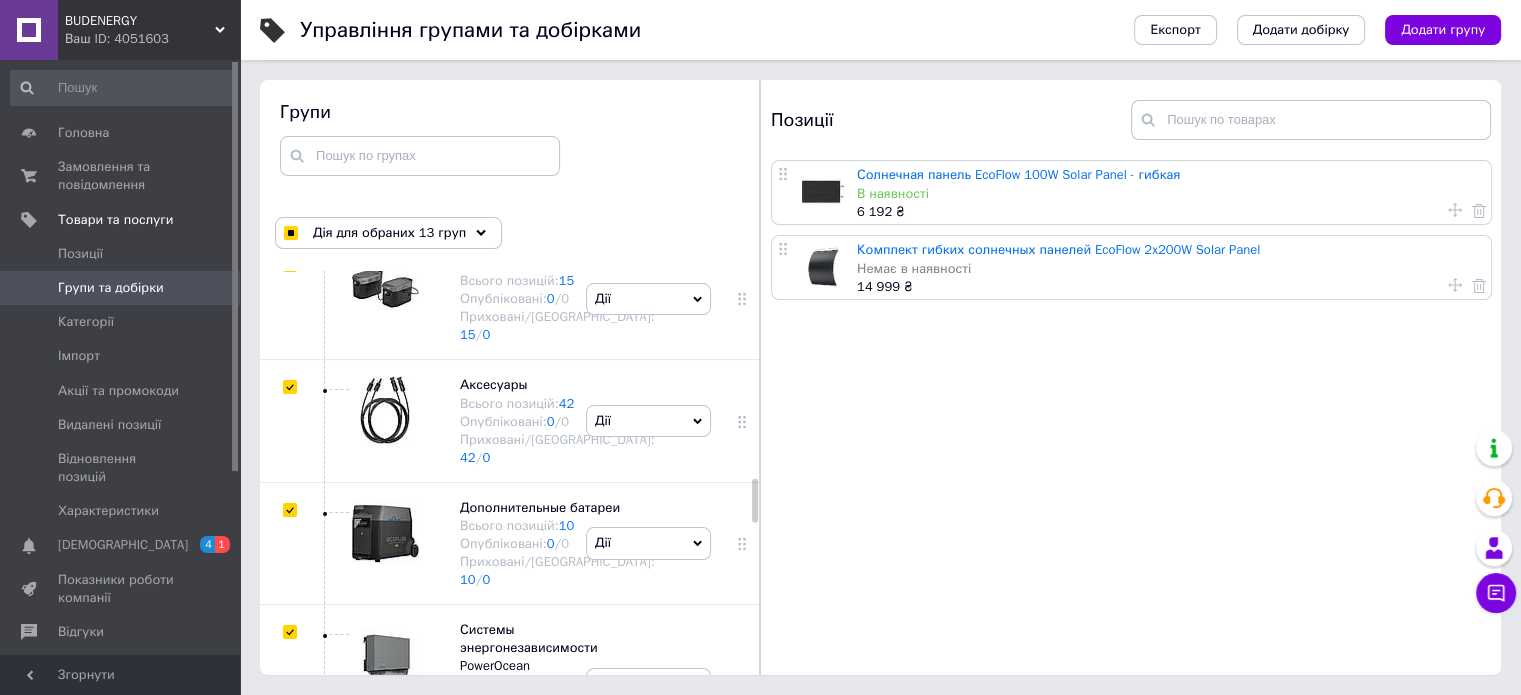 click at bounding box center (385, -202) 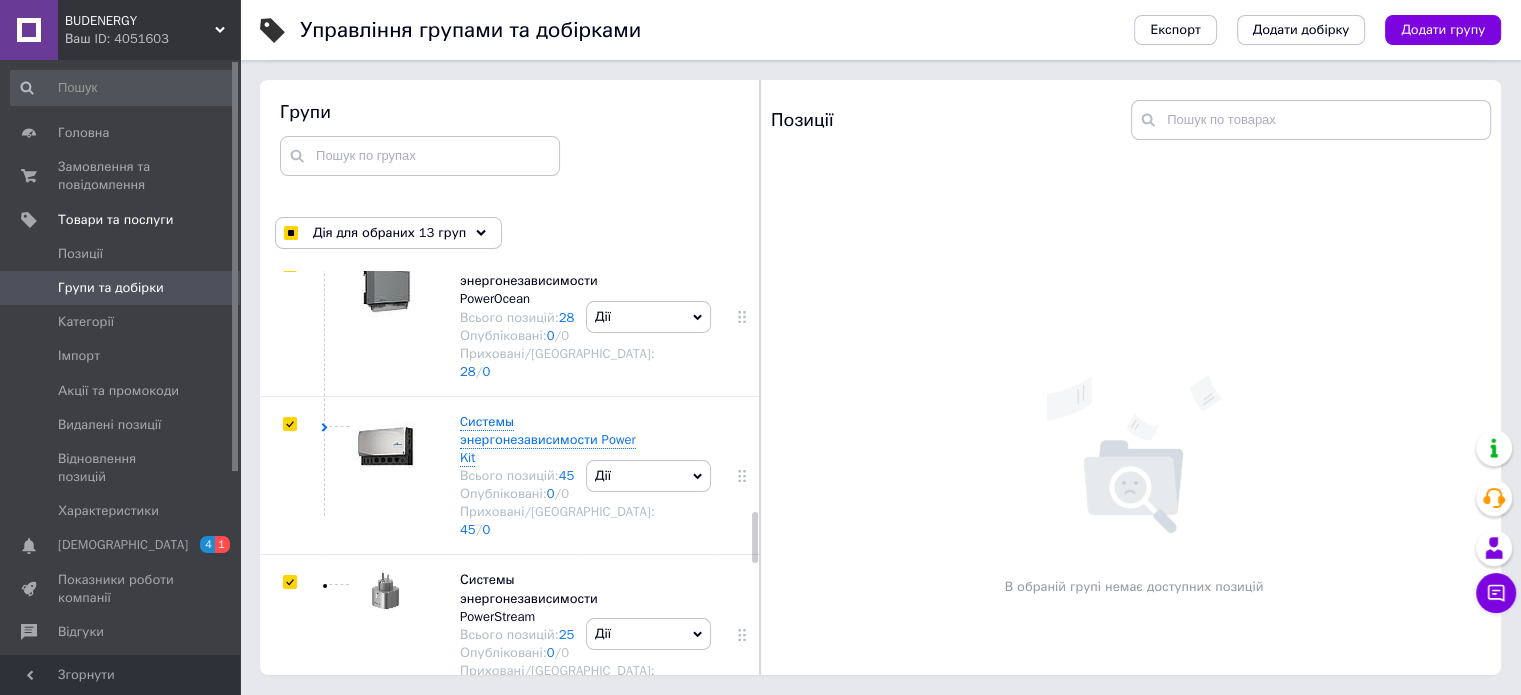click at bounding box center (385, -202) 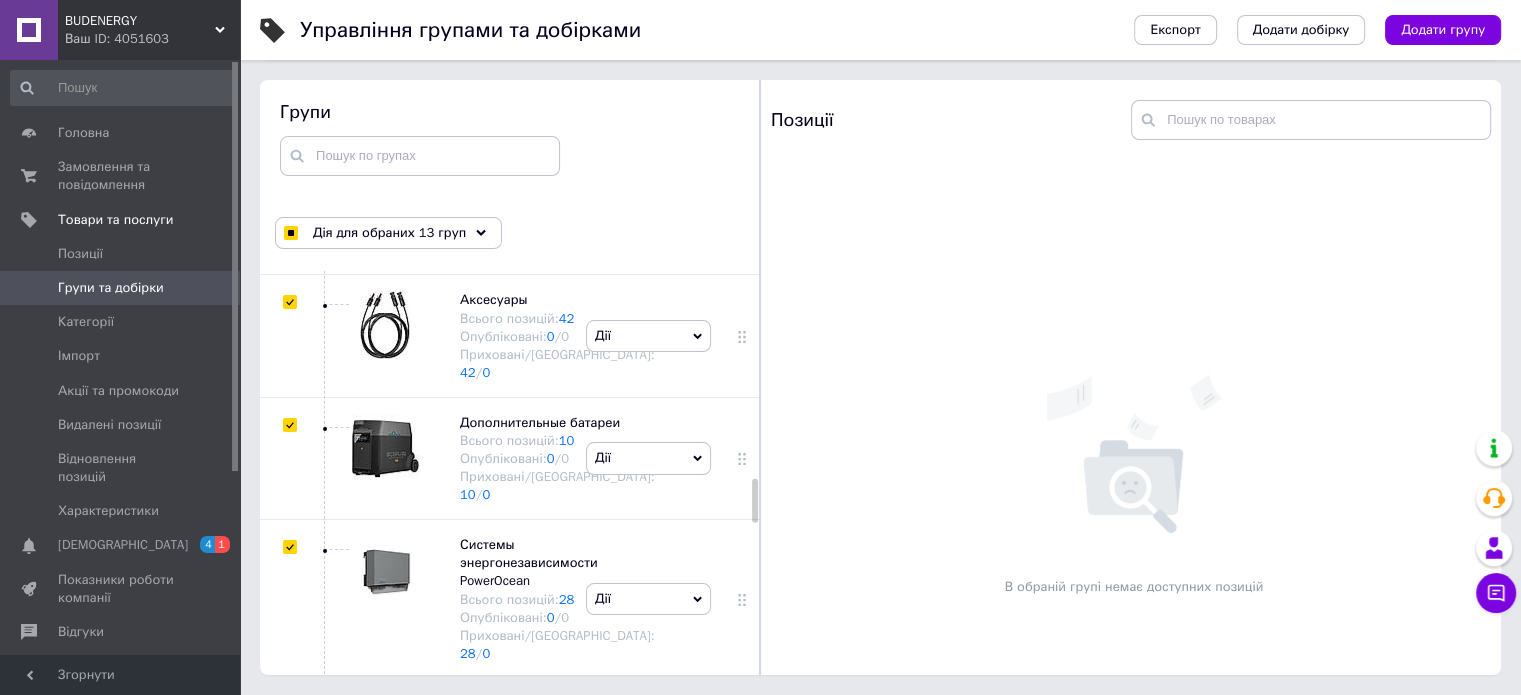 scroll, scrollTop: 2231, scrollLeft: 0, axis: vertical 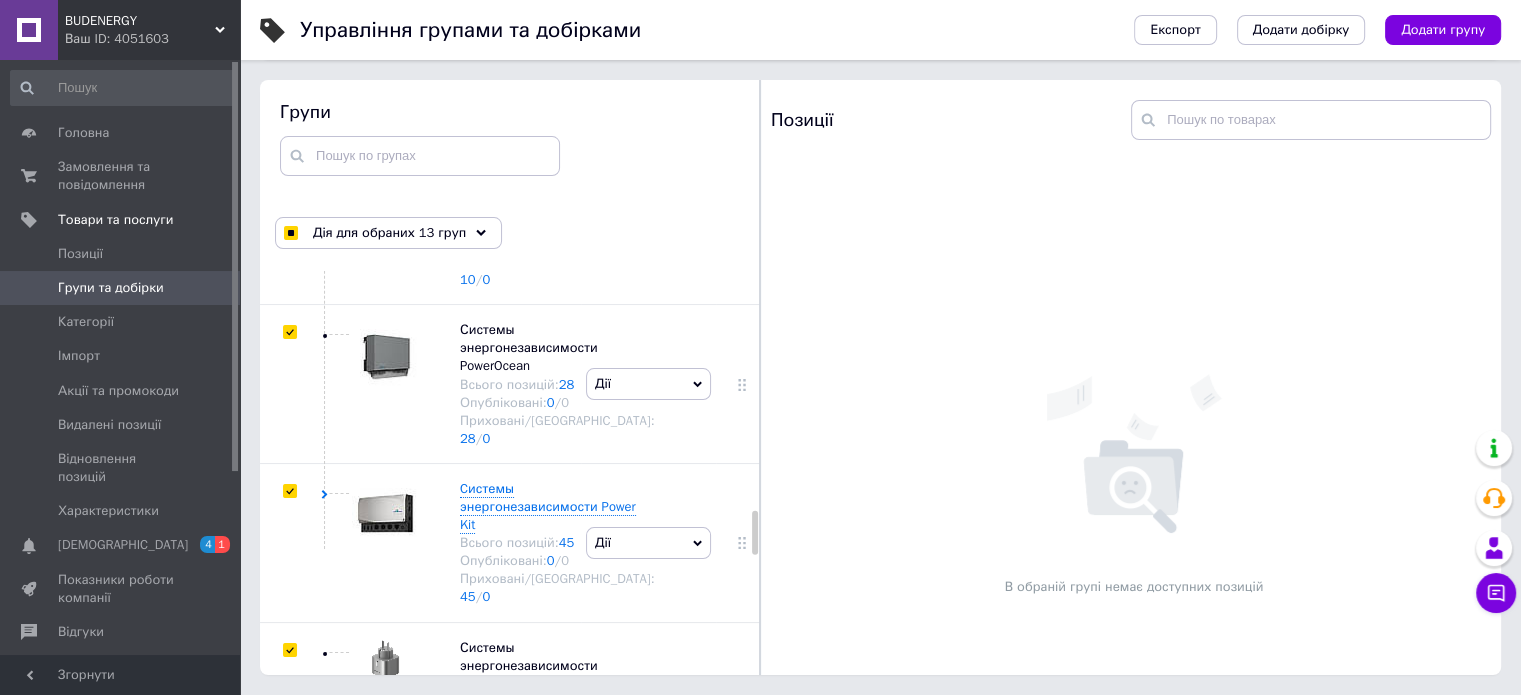 click at bounding box center (385, -256) 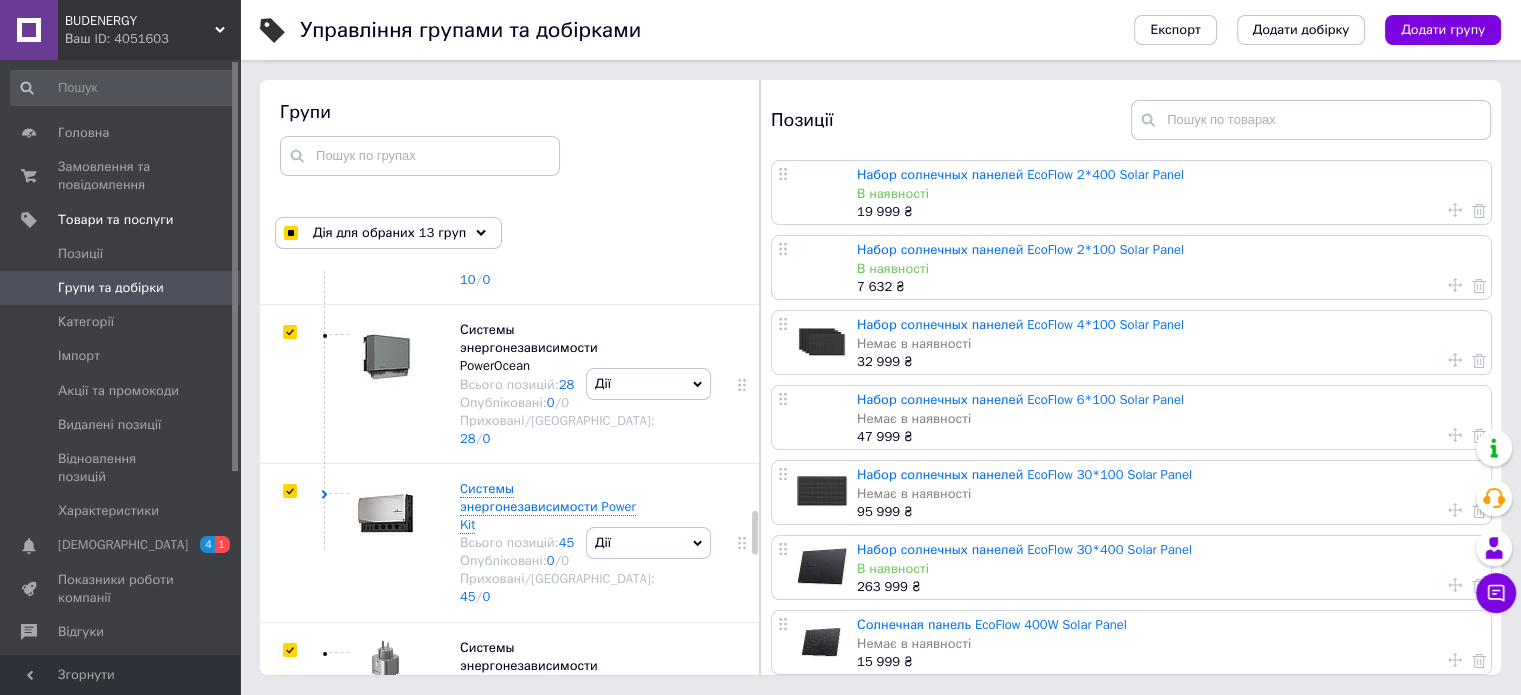 click at bounding box center (385, -157) 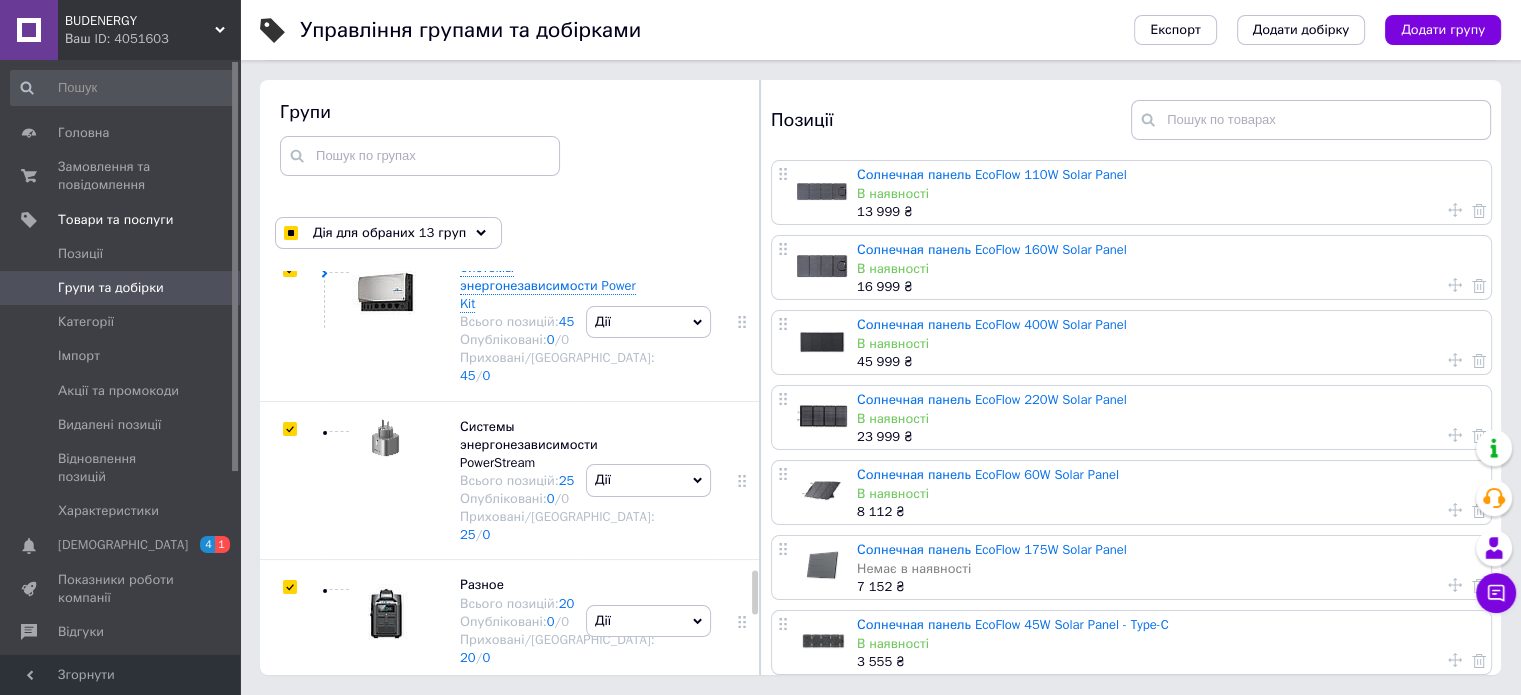 scroll, scrollTop: 2731, scrollLeft: 0, axis: vertical 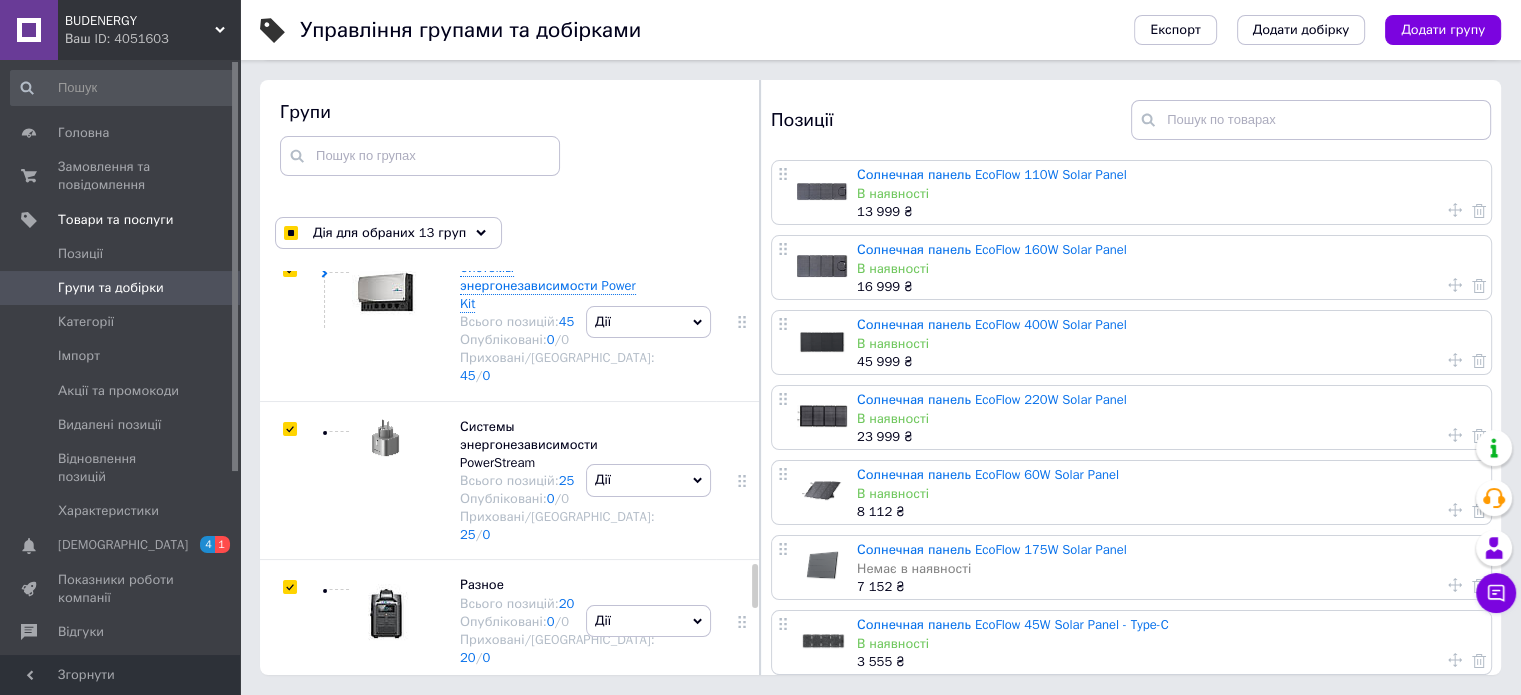 click at bounding box center [385, -111] 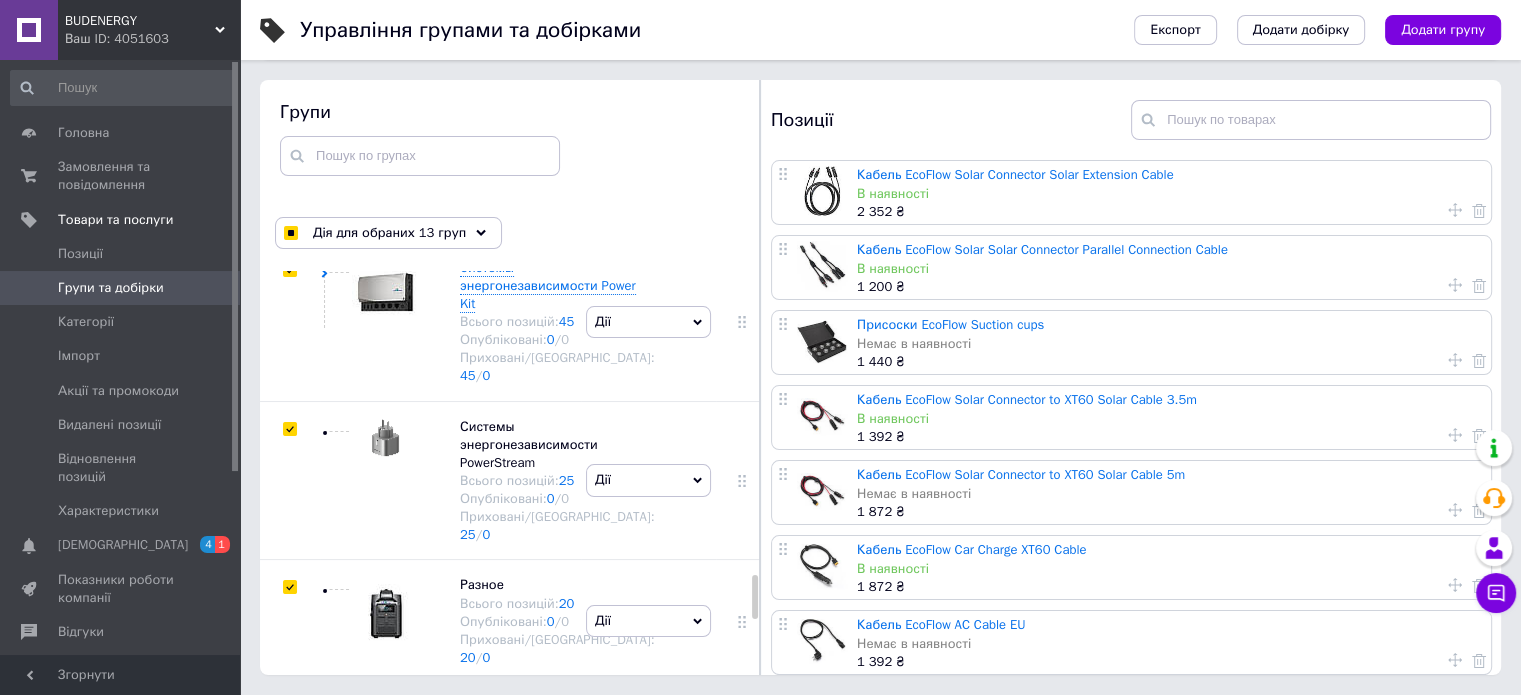 scroll, scrollTop: 2931, scrollLeft: 0, axis: vertical 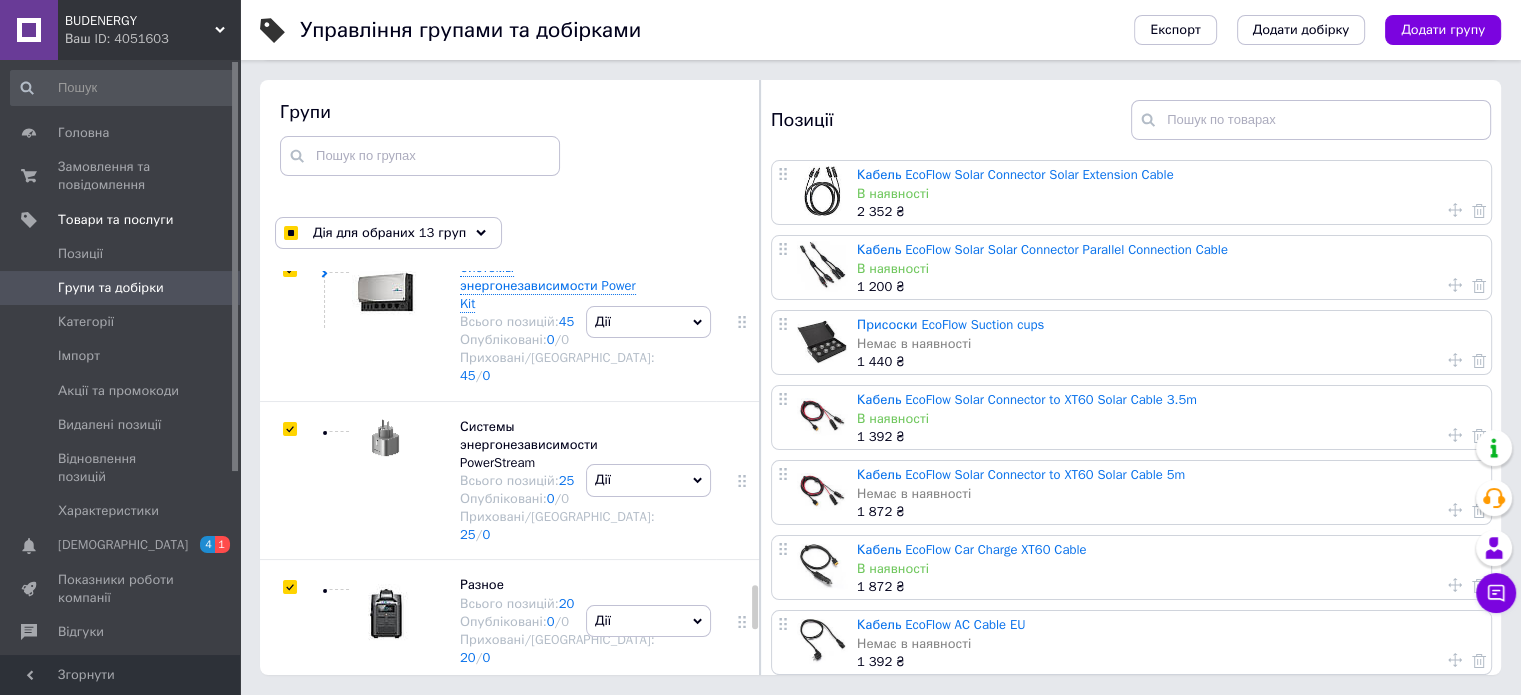 click at bounding box center (385, 12) 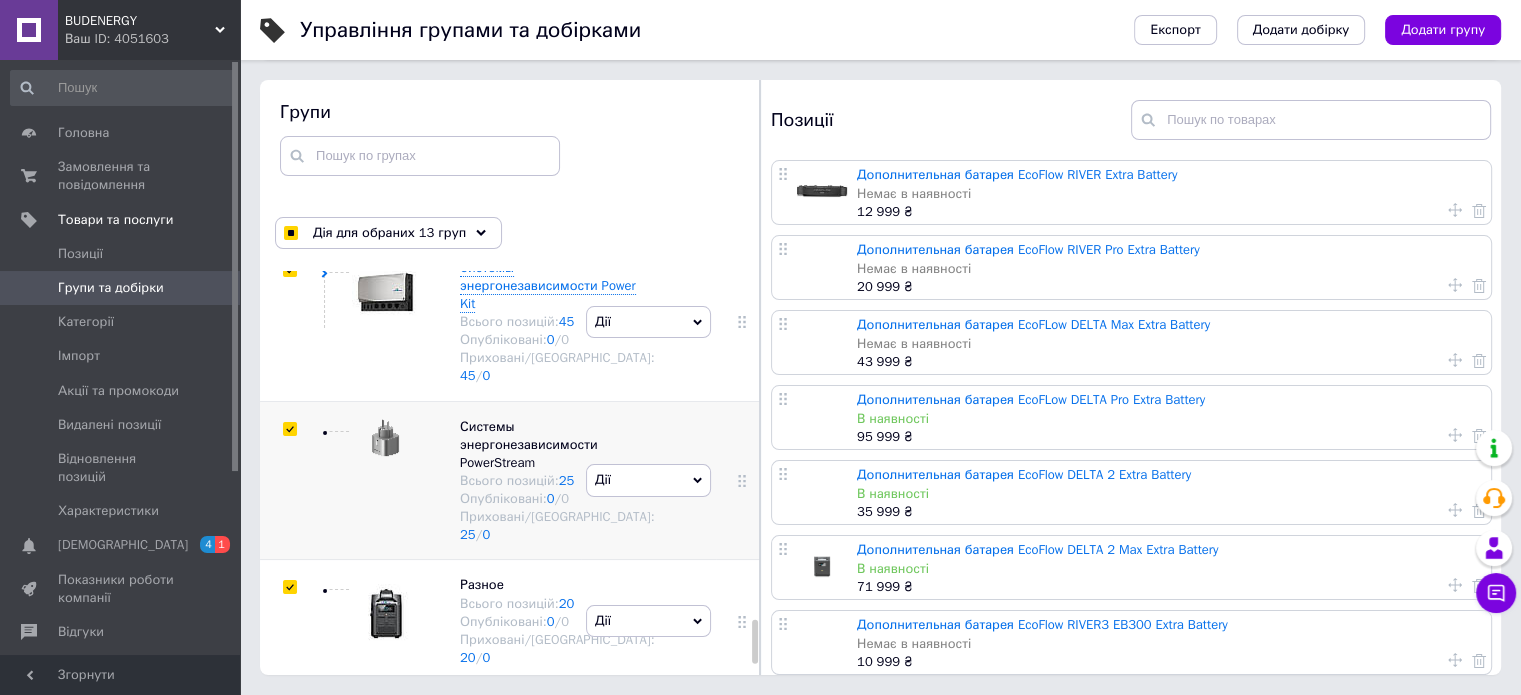 scroll, scrollTop: 3352, scrollLeft: 0, axis: vertical 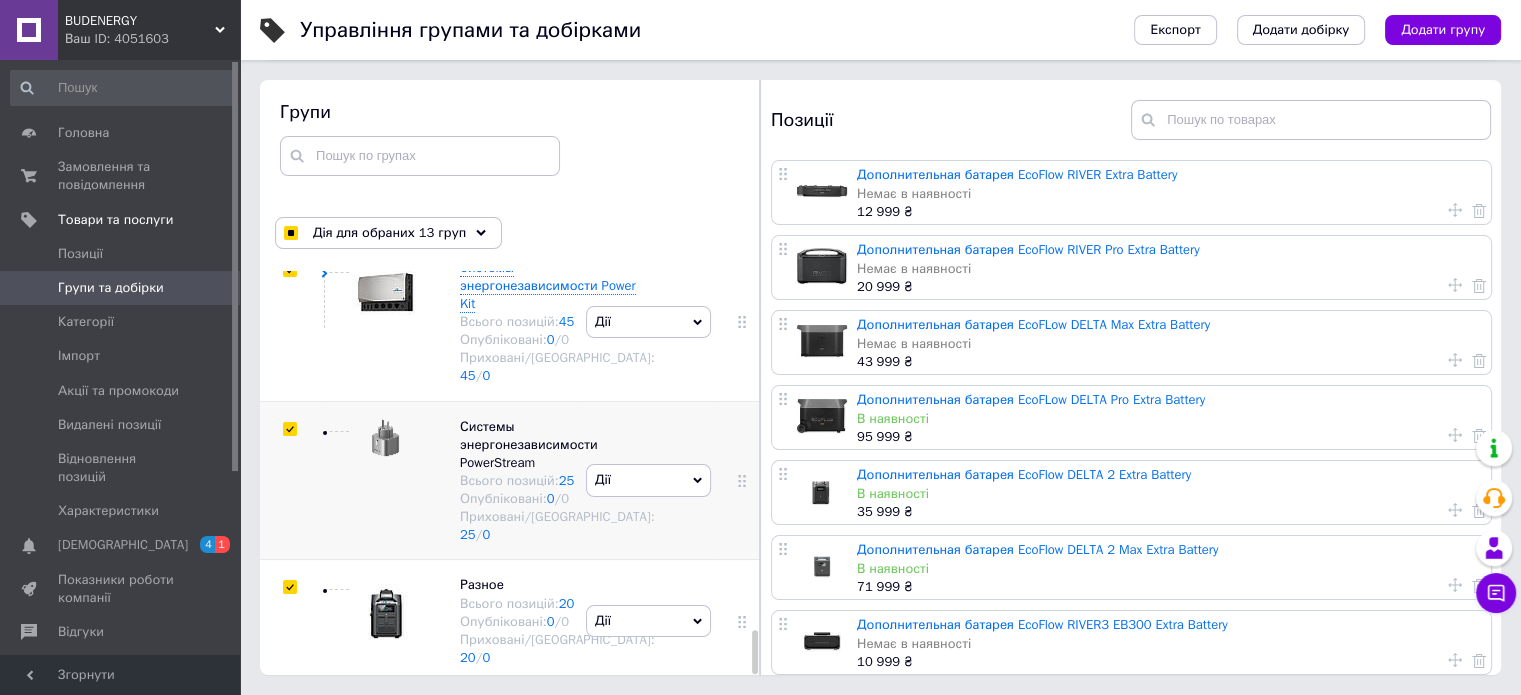 click at bounding box center [385, 610] 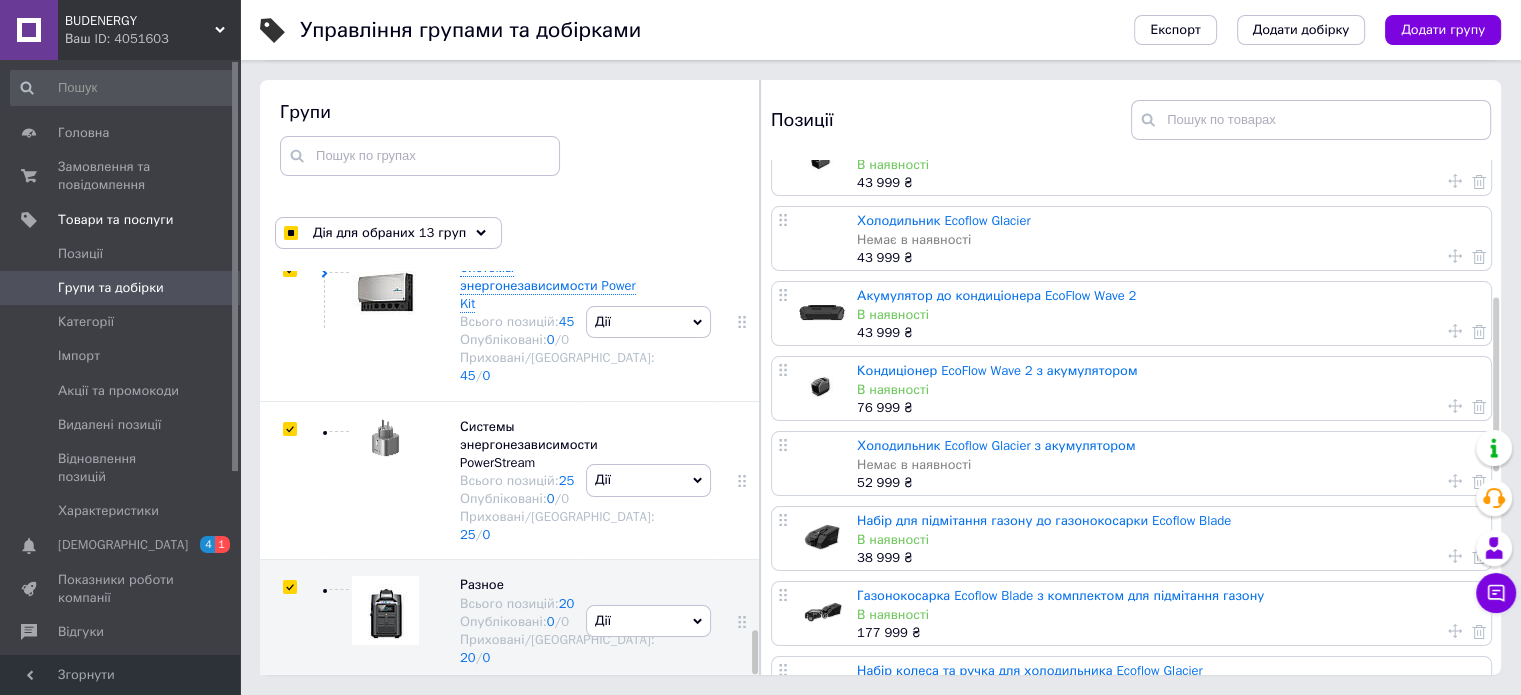 scroll, scrollTop: 0, scrollLeft: 0, axis: both 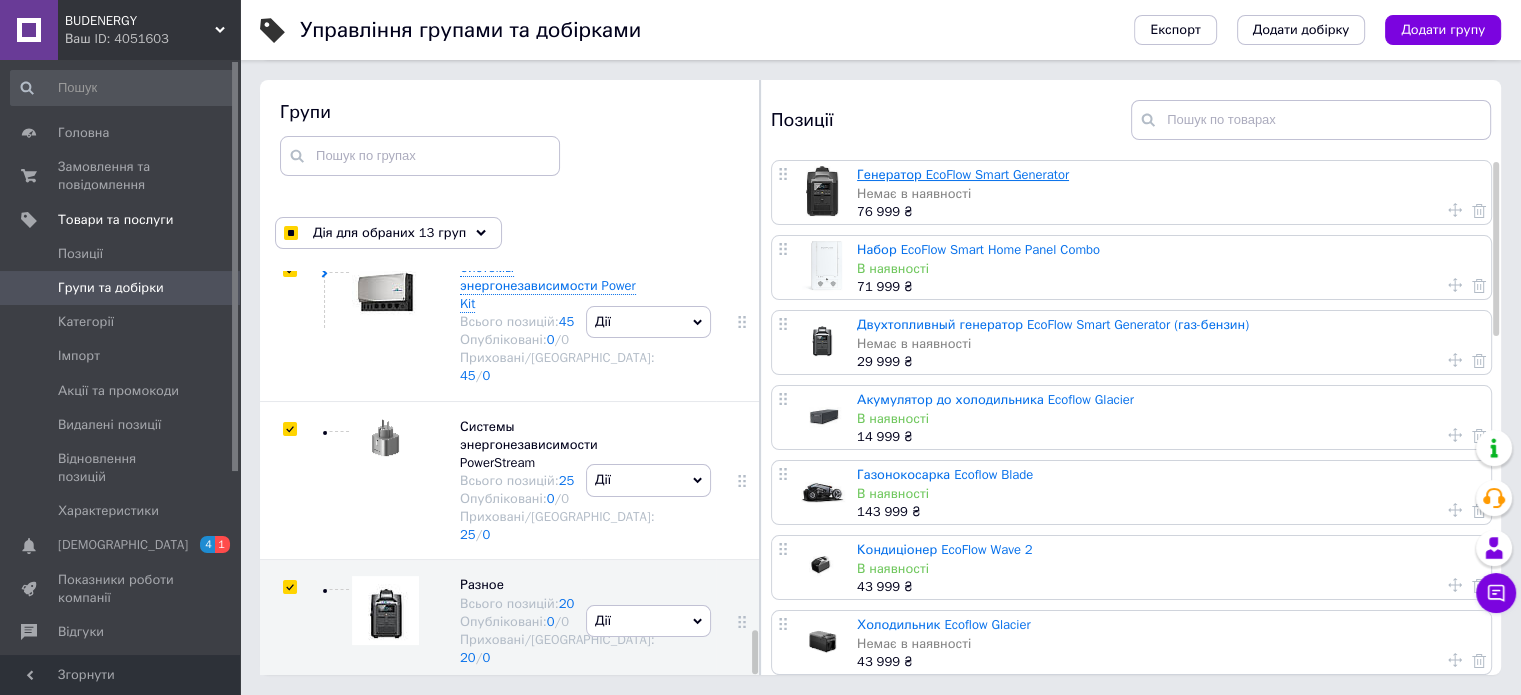 click on "Генератор EcoFlow Smart Generator" at bounding box center [963, 174] 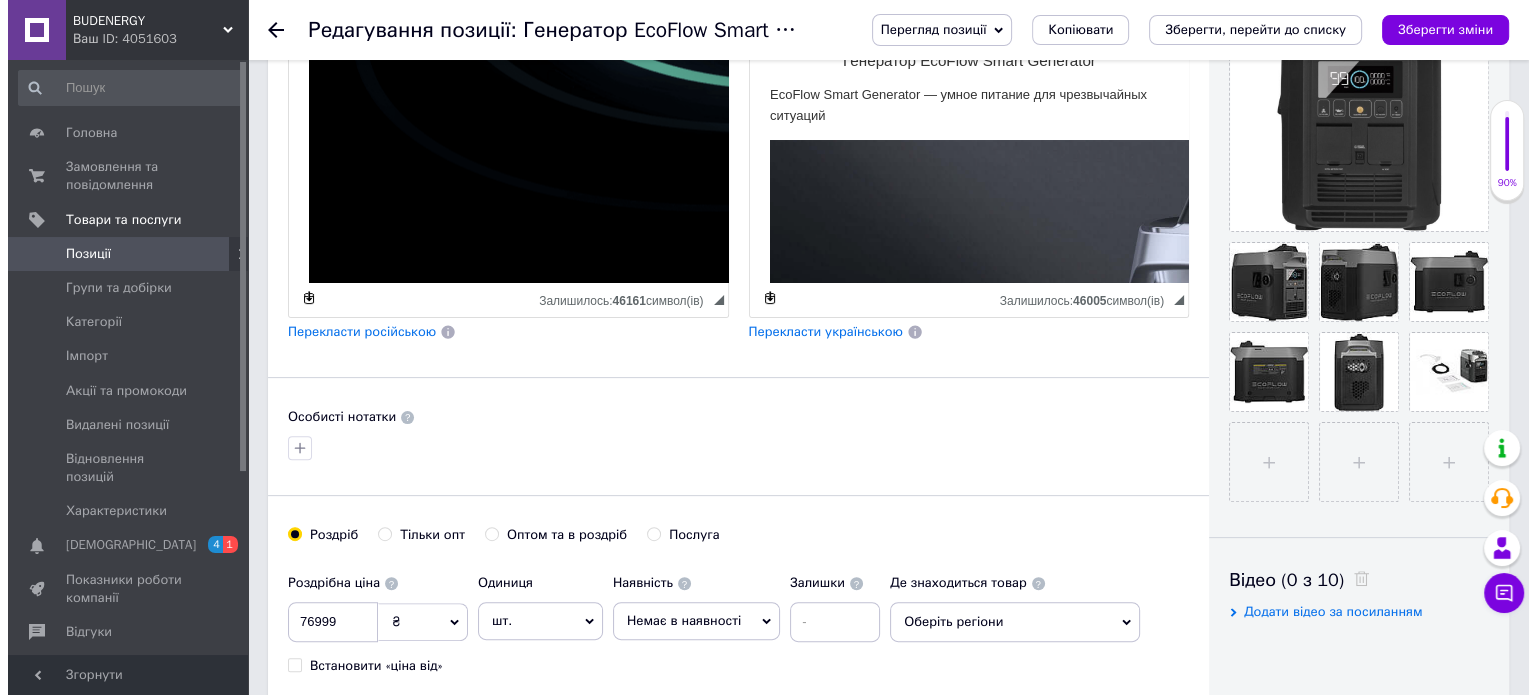 scroll, scrollTop: 500, scrollLeft: 0, axis: vertical 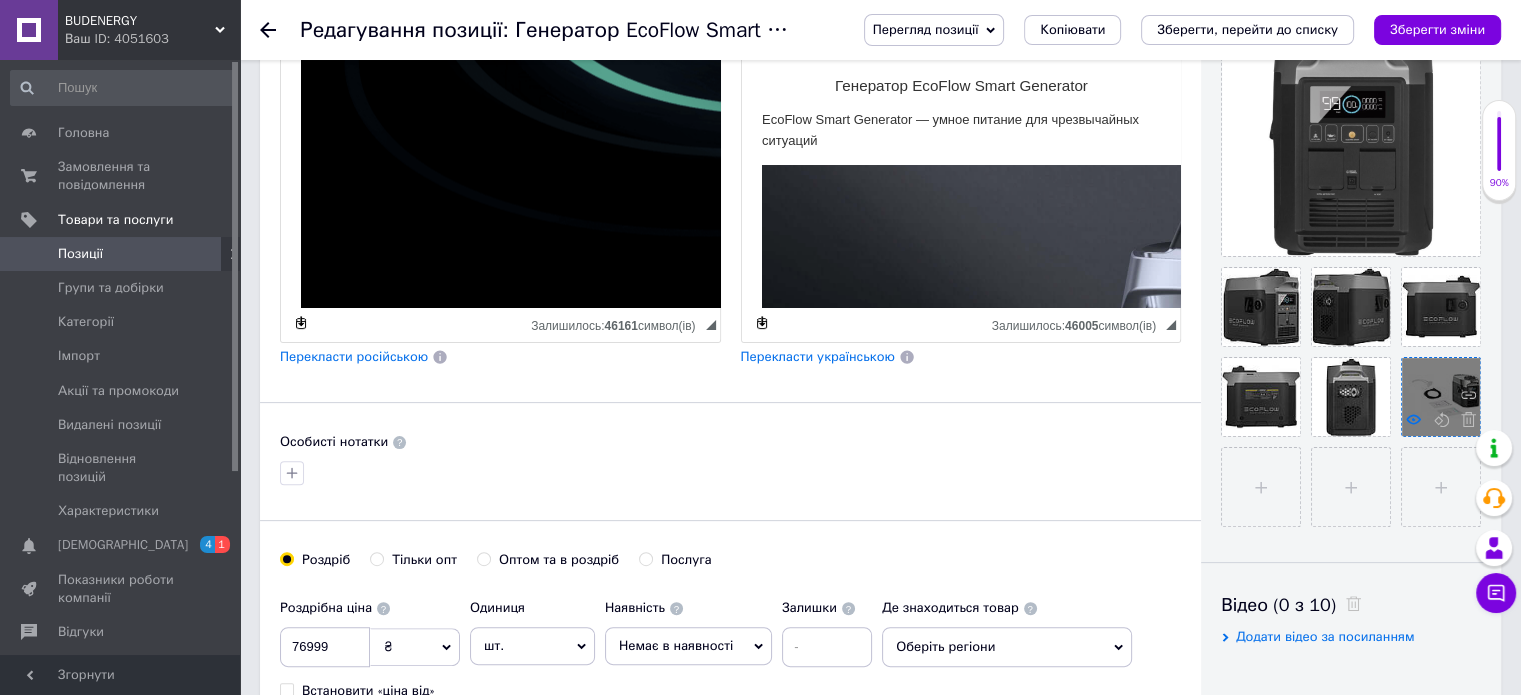 click 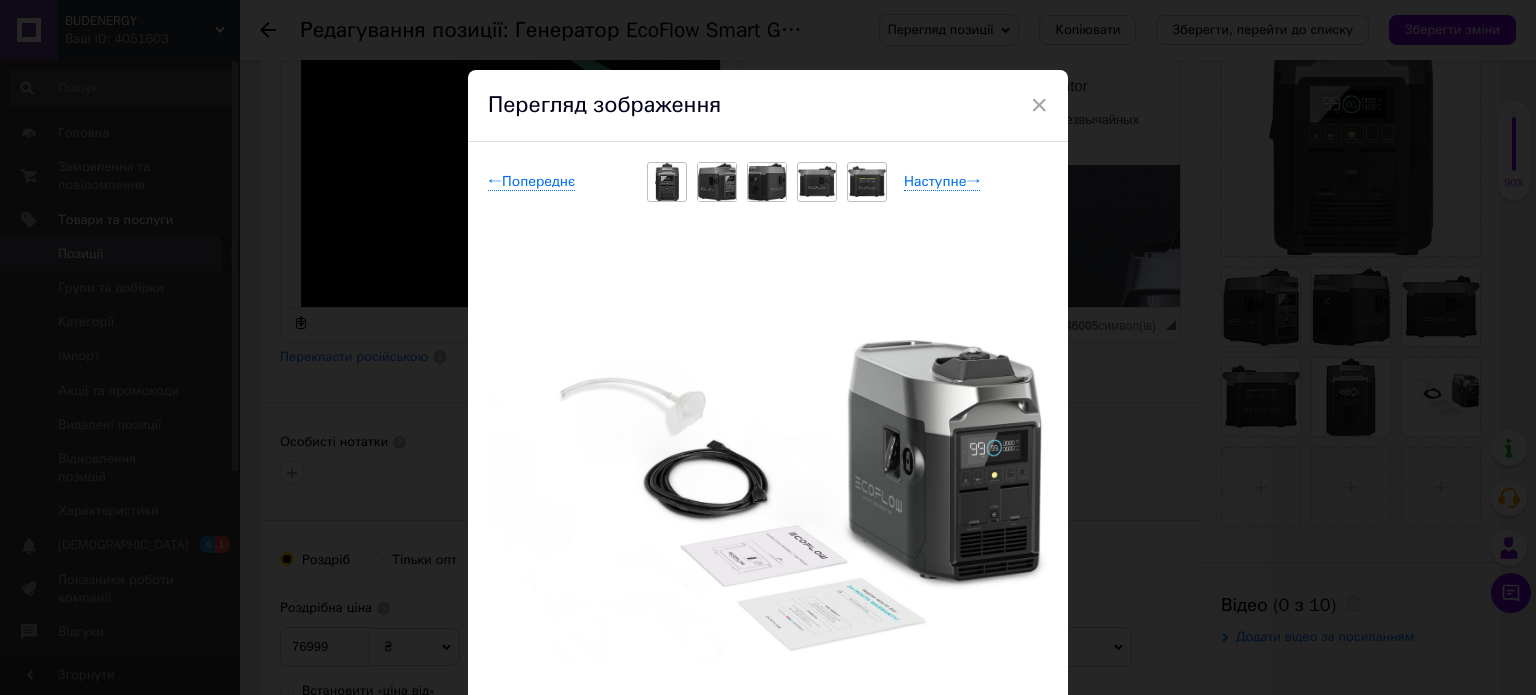click at bounding box center (716, 182) 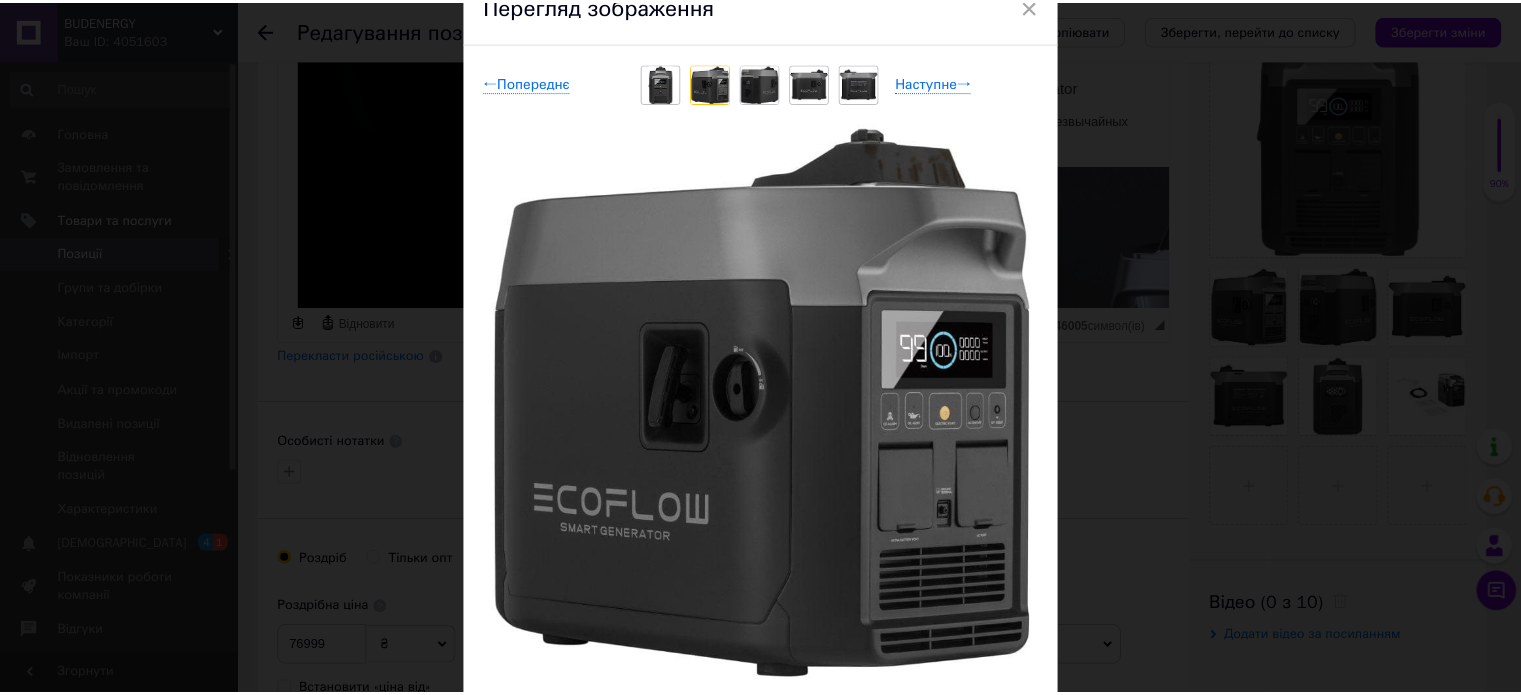 scroll, scrollTop: 100, scrollLeft: 0, axis: vertical 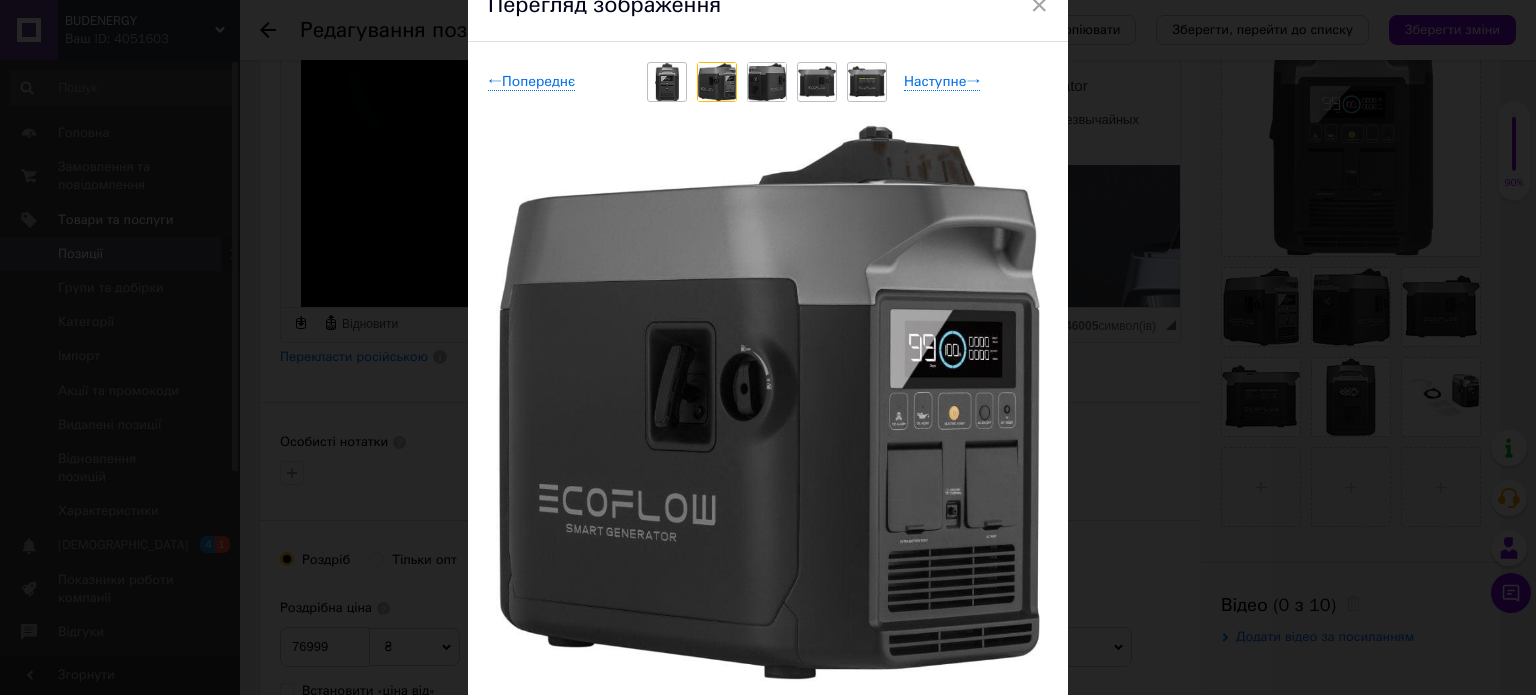 click at bounding box center (767, 82) 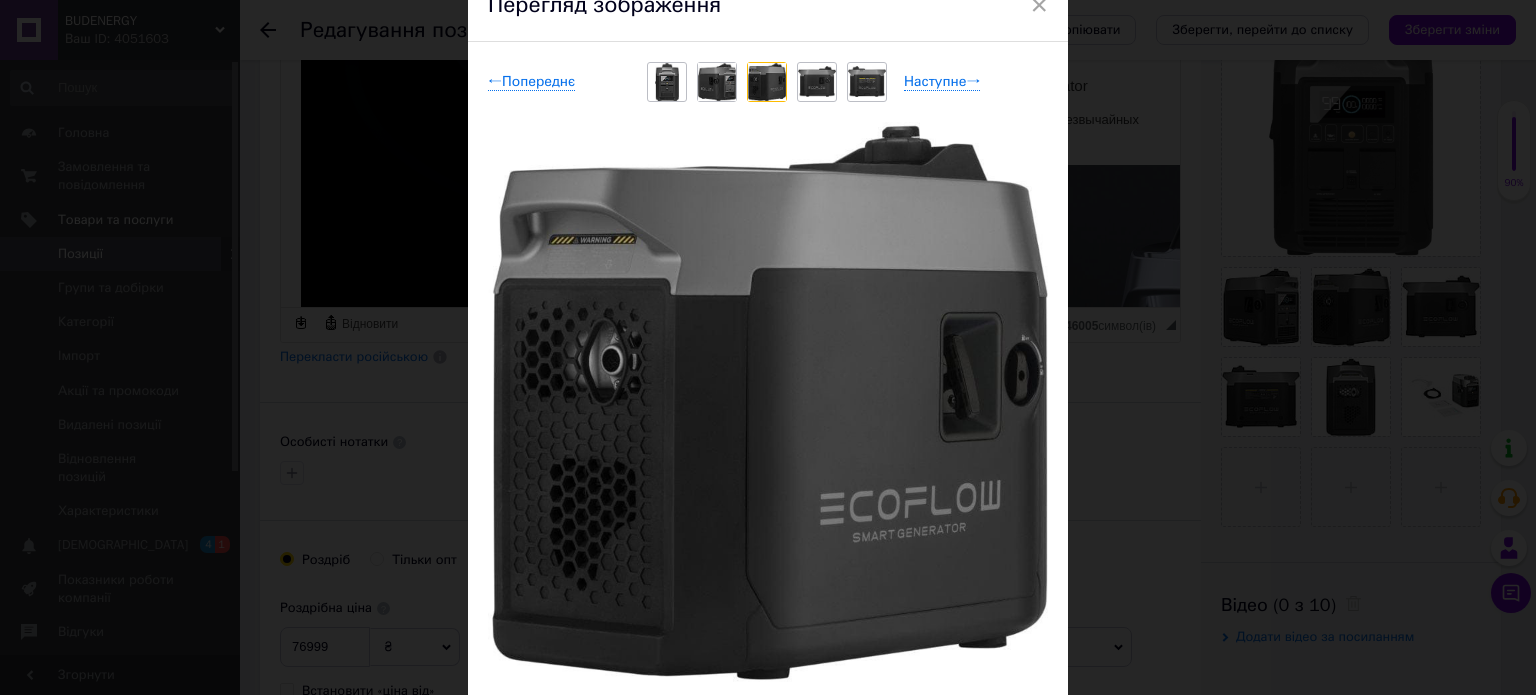 click at bounding box center [817, 81] 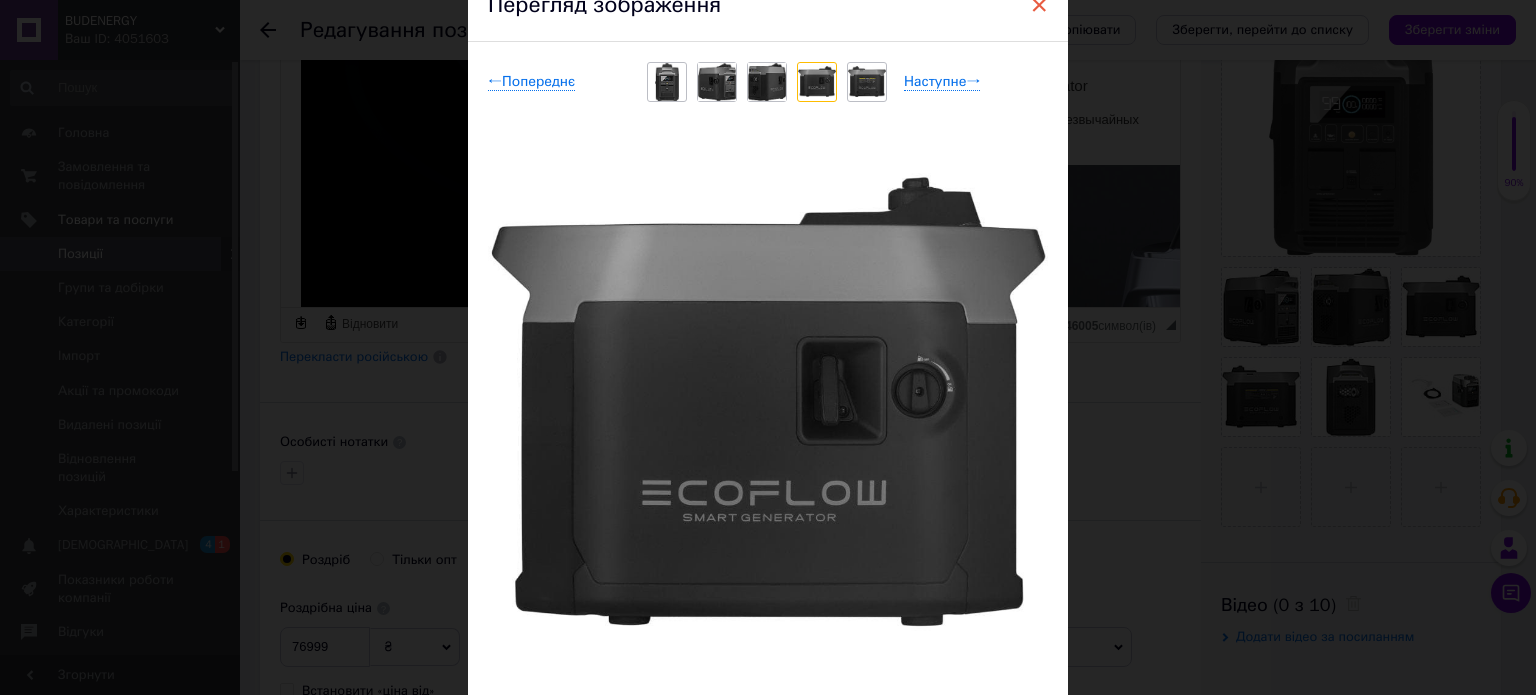 click on "×" at bounding box center (1039, 5) 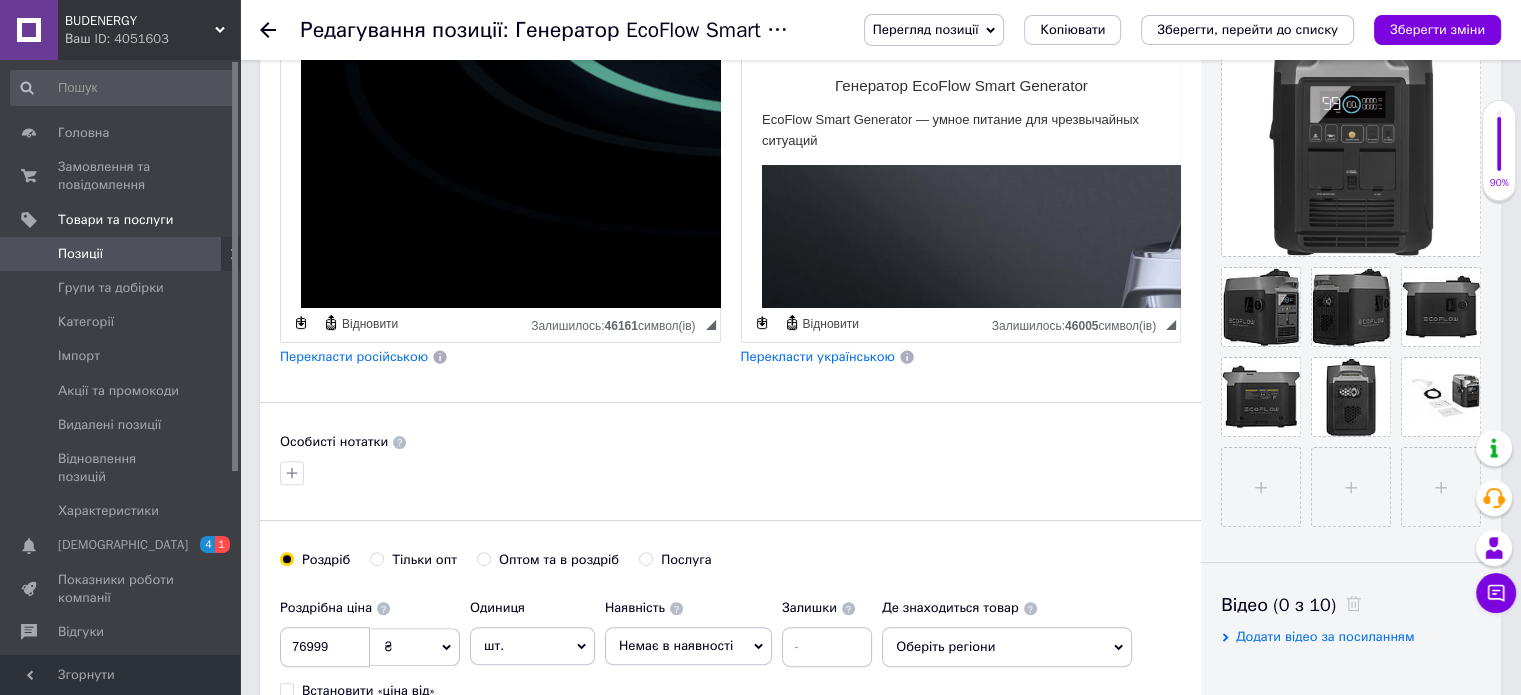 click 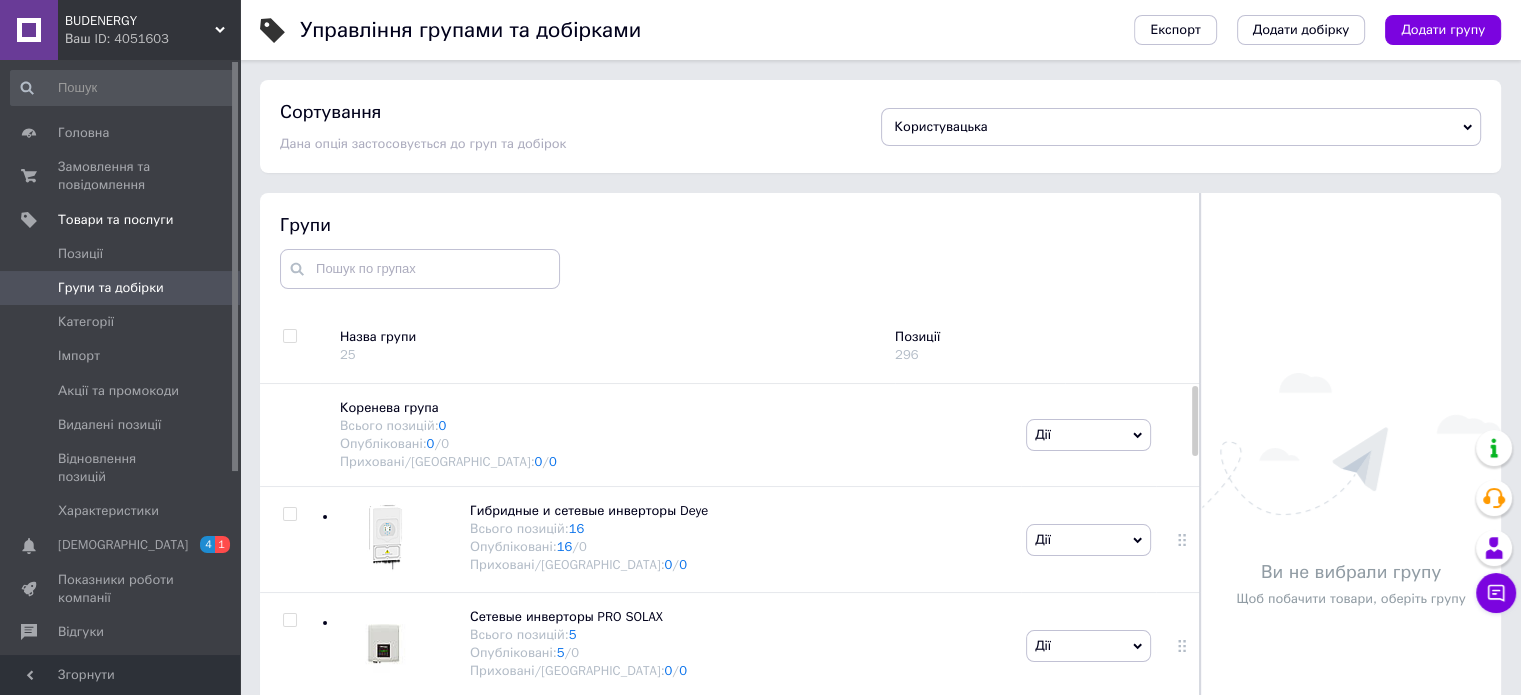scroll, scrollTop: 88, scrollLeft: 0, axis: vertical 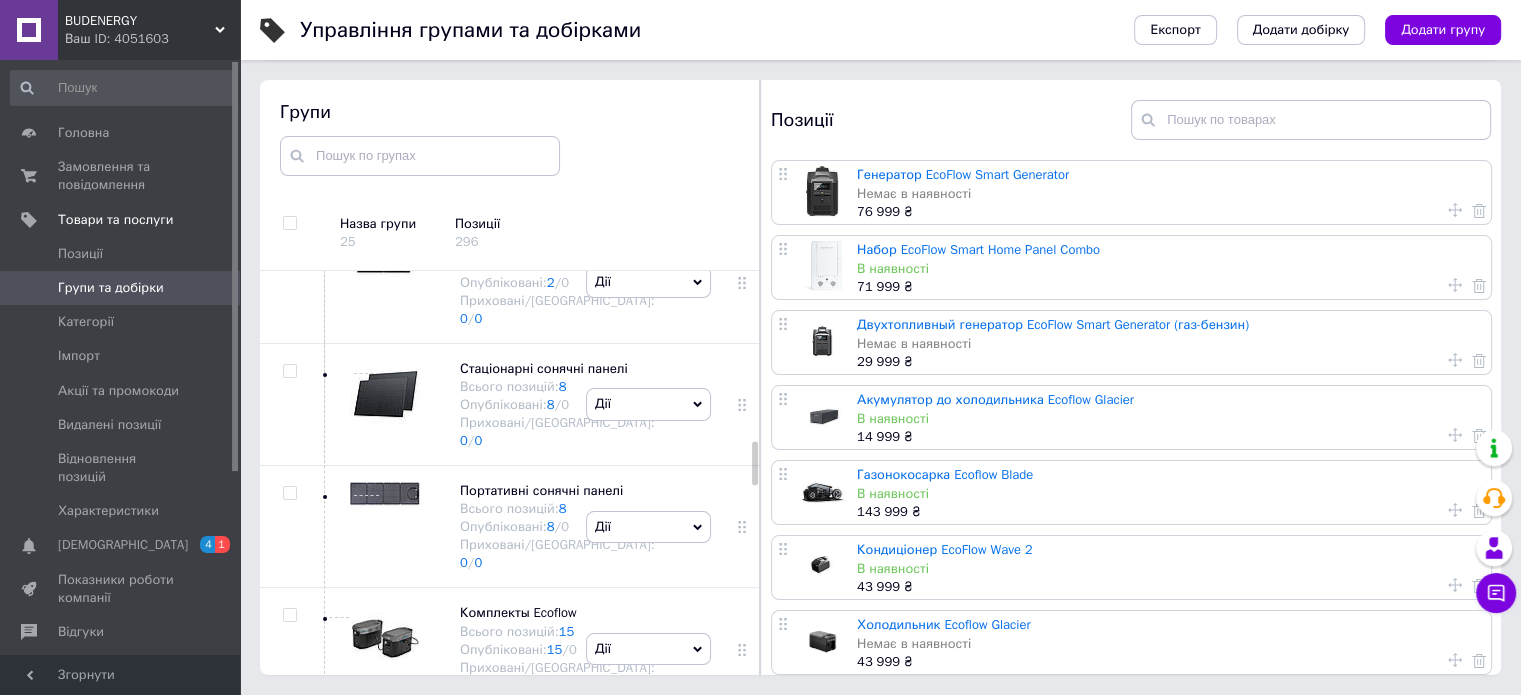 click at bounding box center [385, 8] 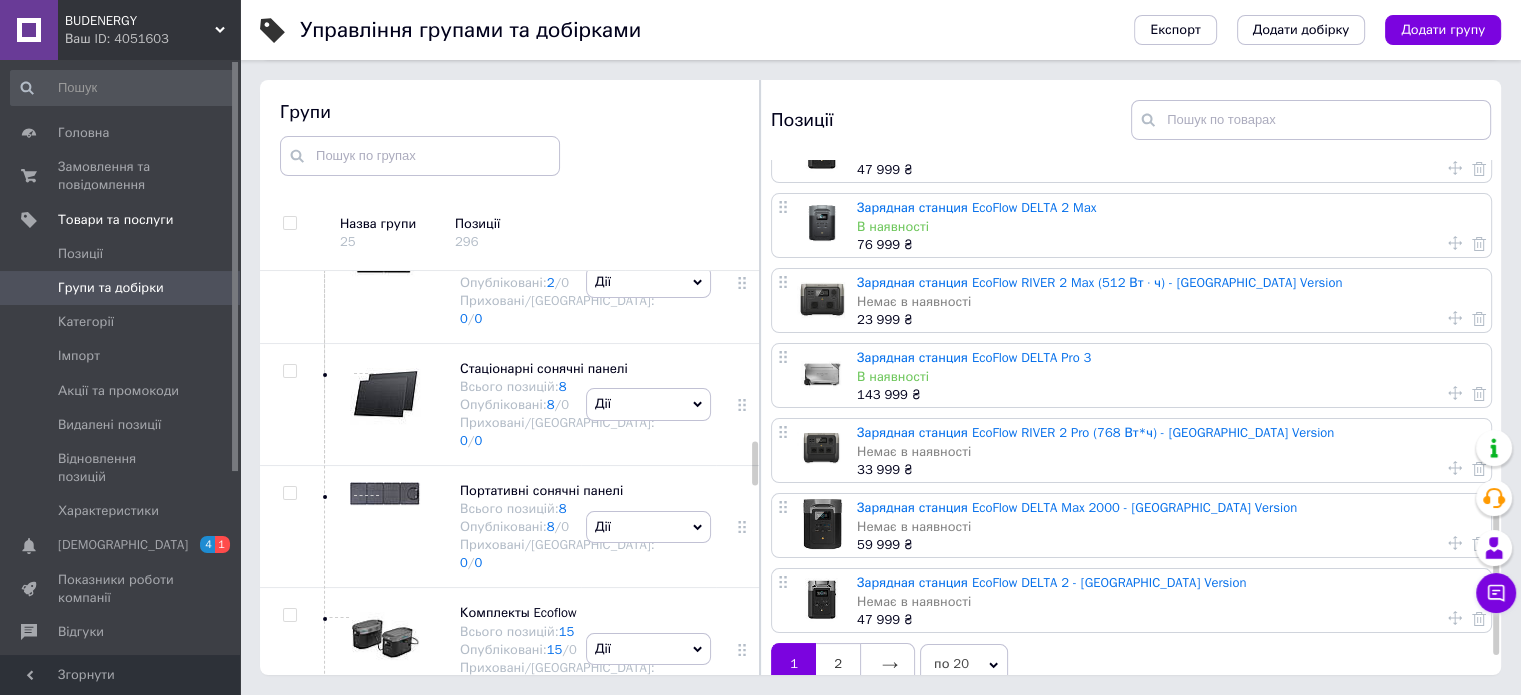 scroll, scrollTop: 1046, scrollLeft: 0, axis: vertical 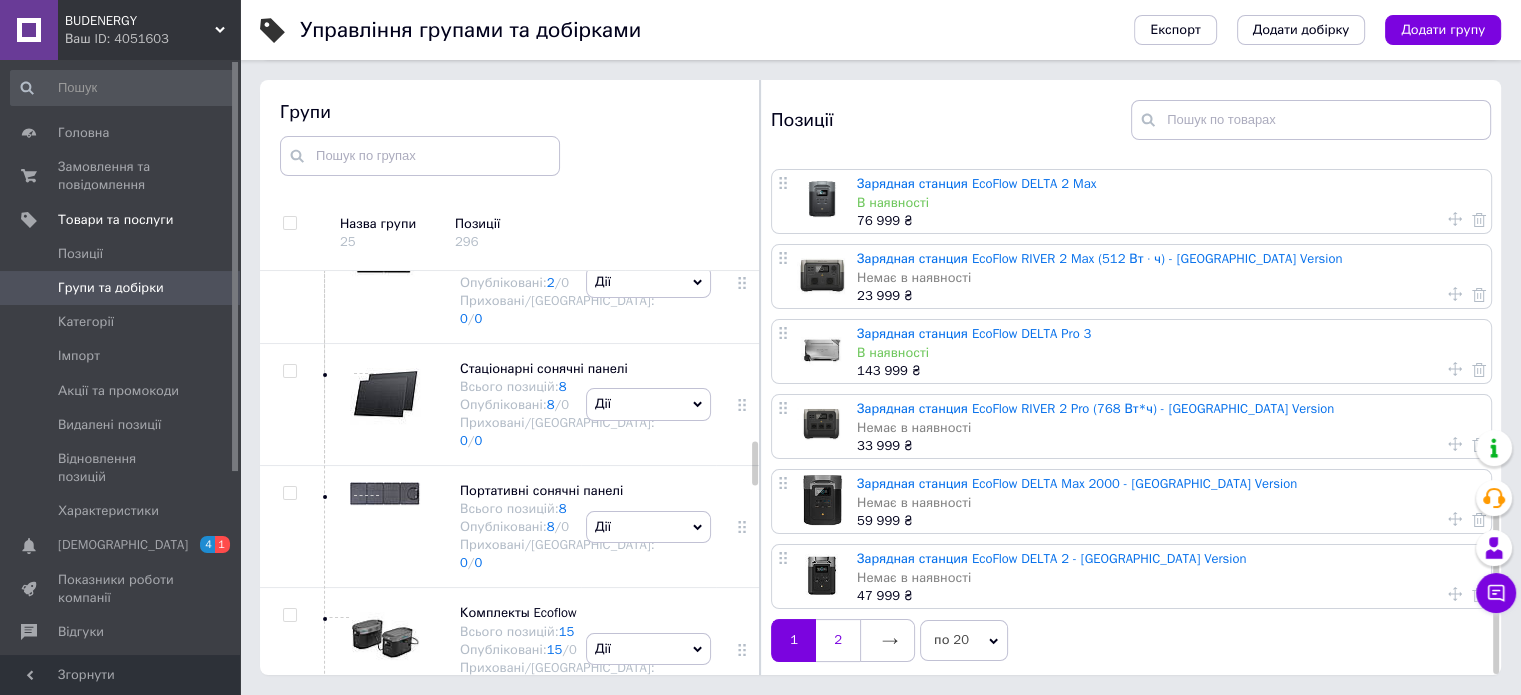 click on "2" at bounding box center [838, 640] 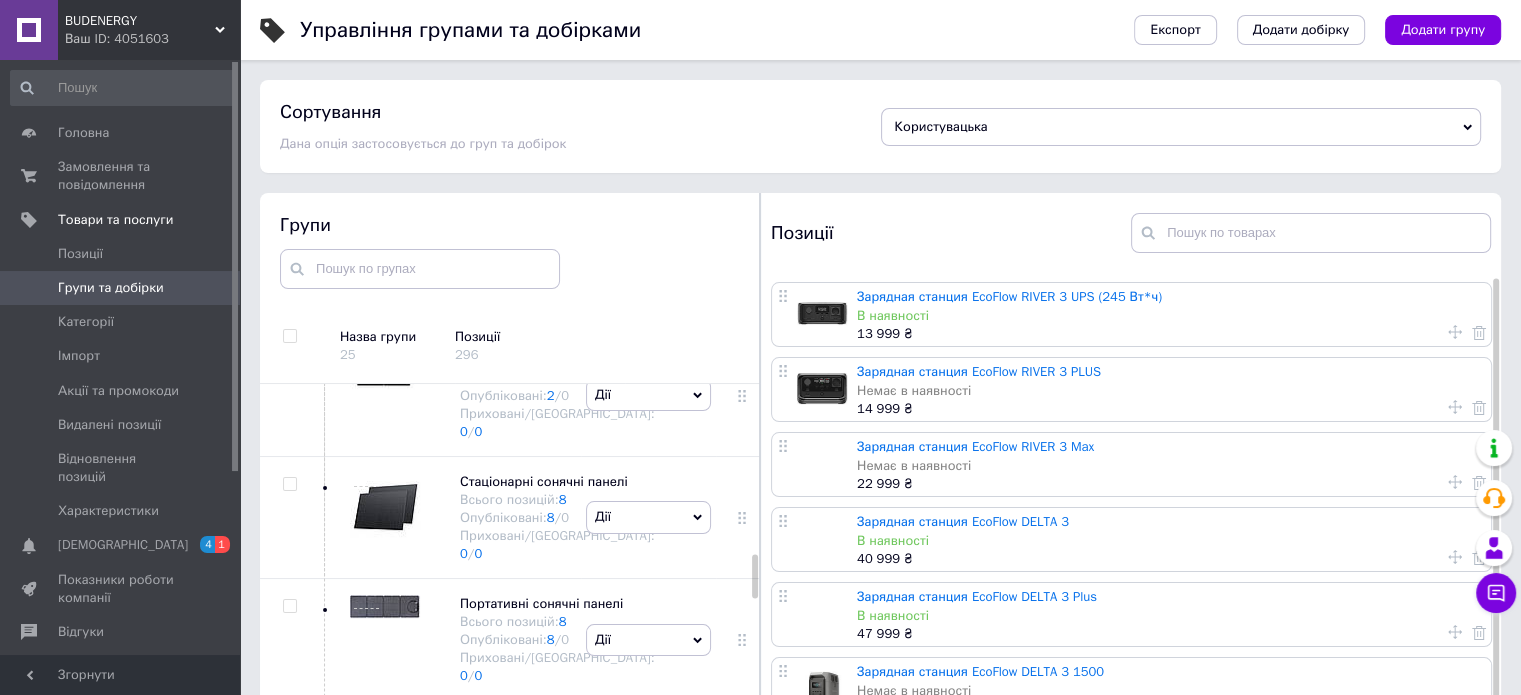 scroll, scrollTop: 72, scrollLeft: 0, axis: vertical 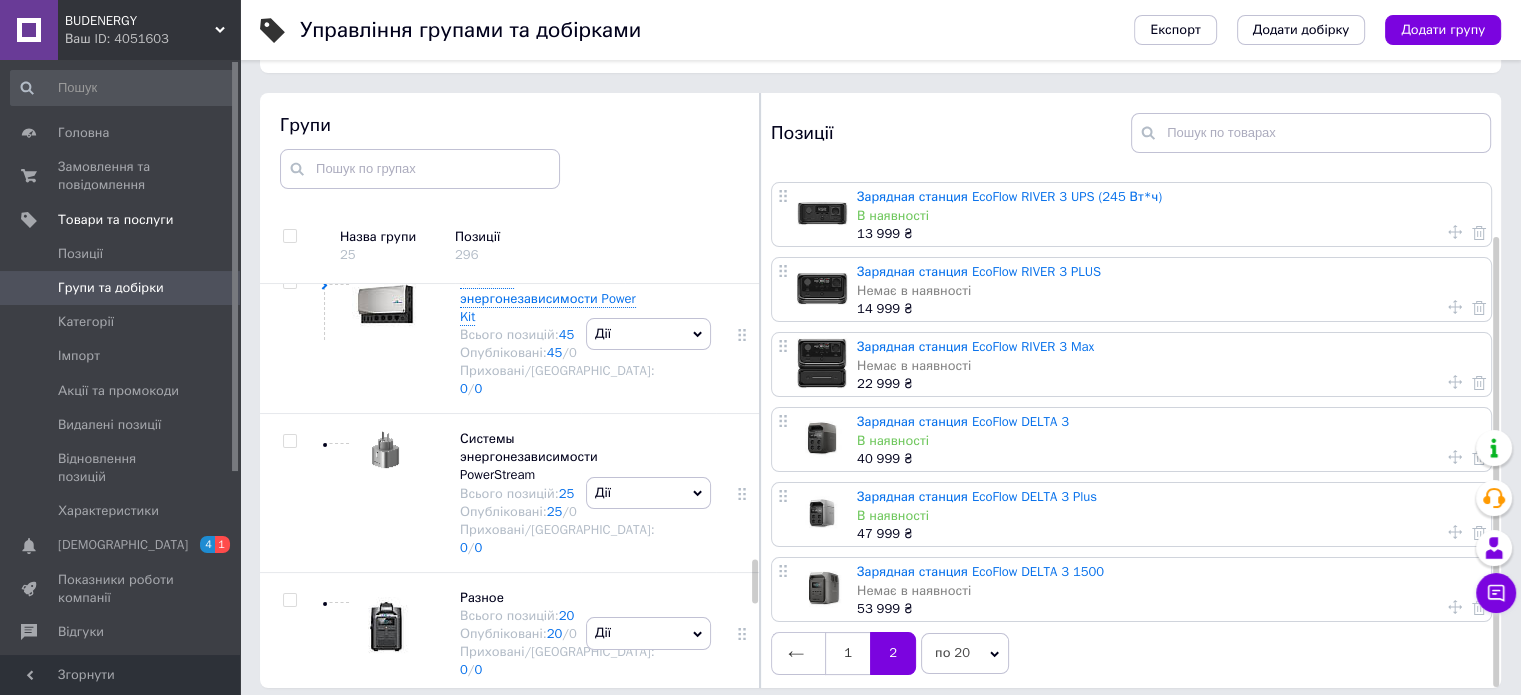 click at bounding box center [385, -221] 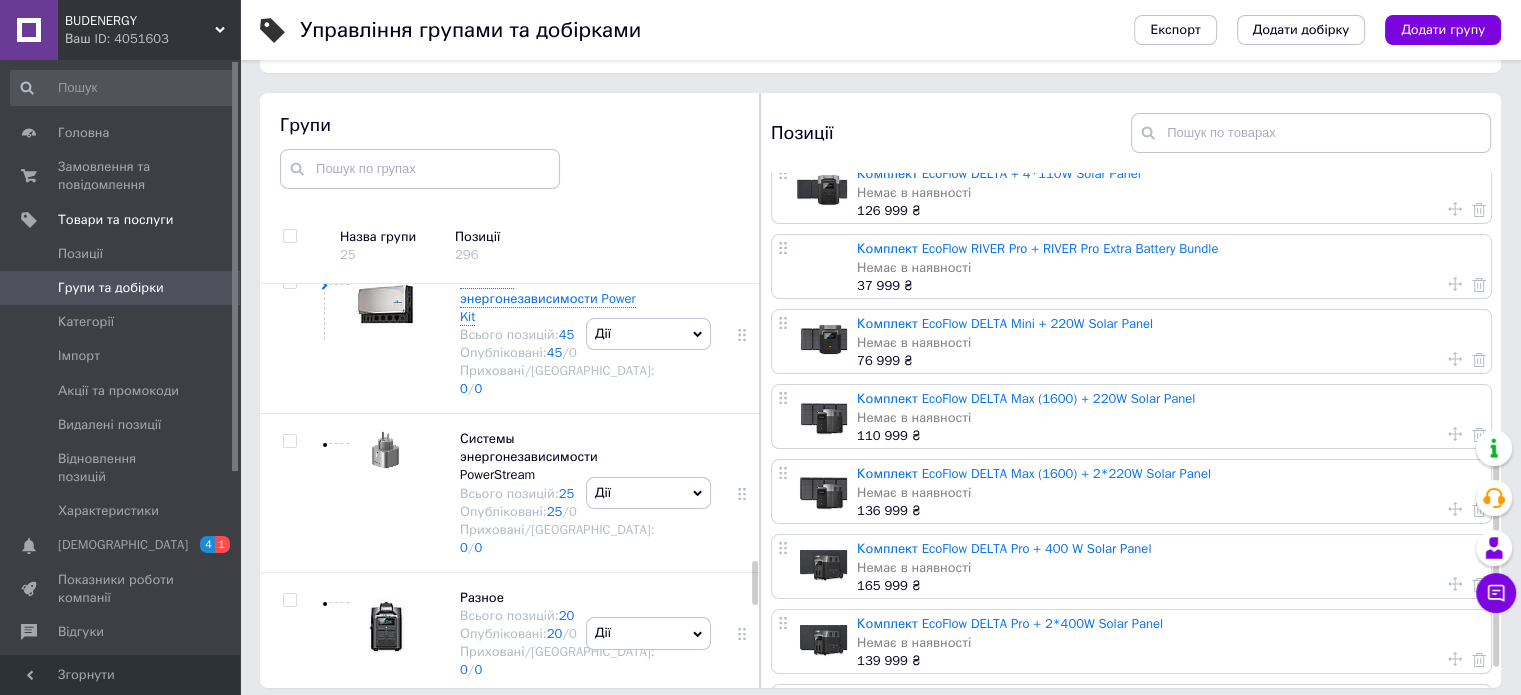 scroll, scrollTop: 628, scrollLeft: 0, axis: vertical 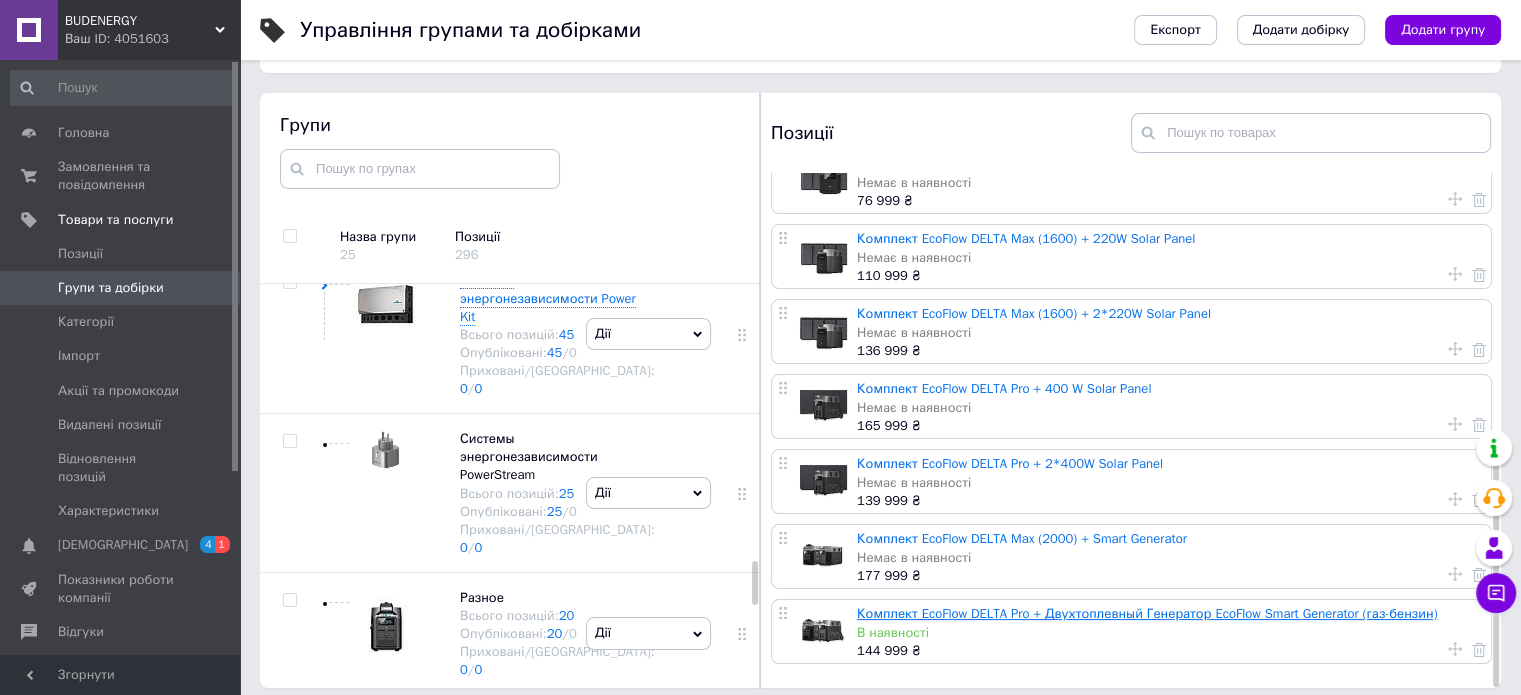click on "Комплект EcoFlow DELTA Pro + Двухтоплевный Генератор EcoFlow Smart Generator (газ-бензин)" at bounding box center (1147, 613) 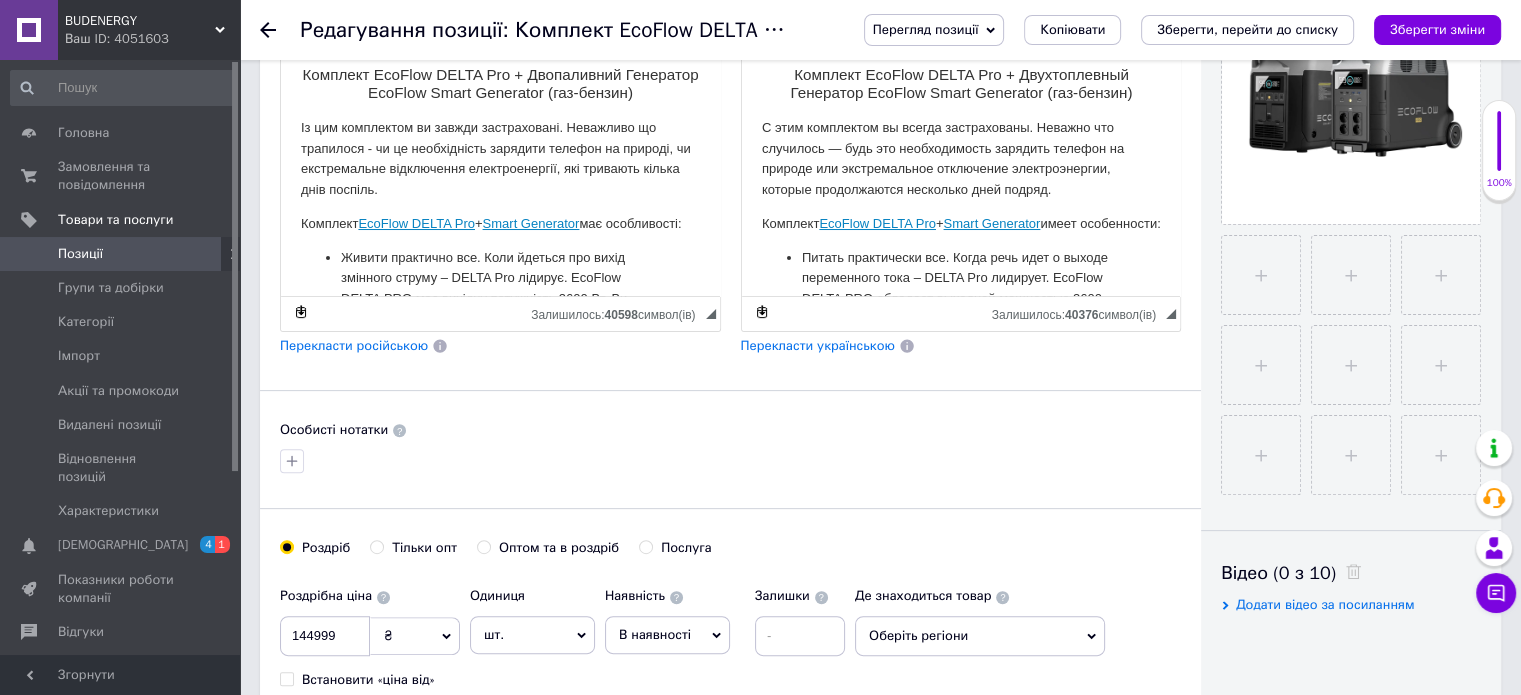 scroll, scrollTop: 700, scrollLeft: 0, axis: vertical 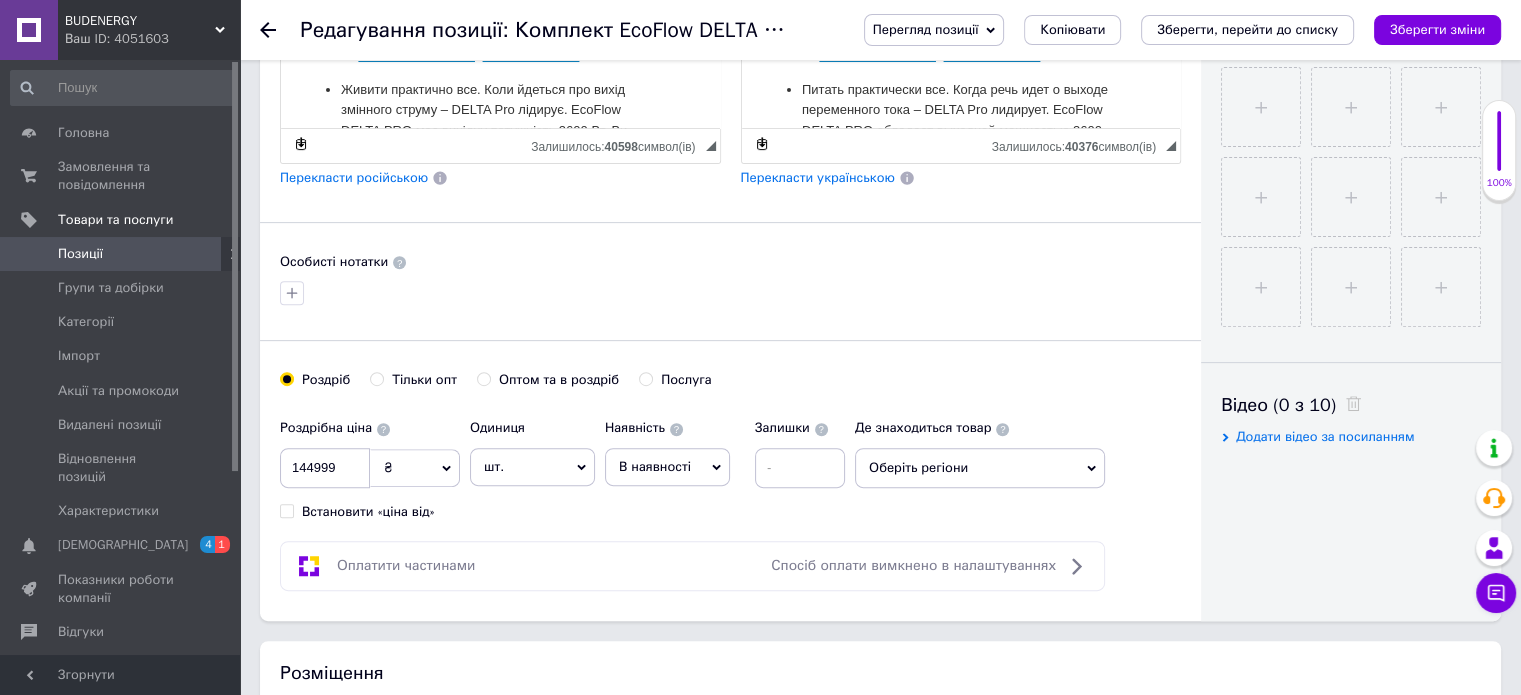 click on "В наявності" at bounding box center [667, 467] 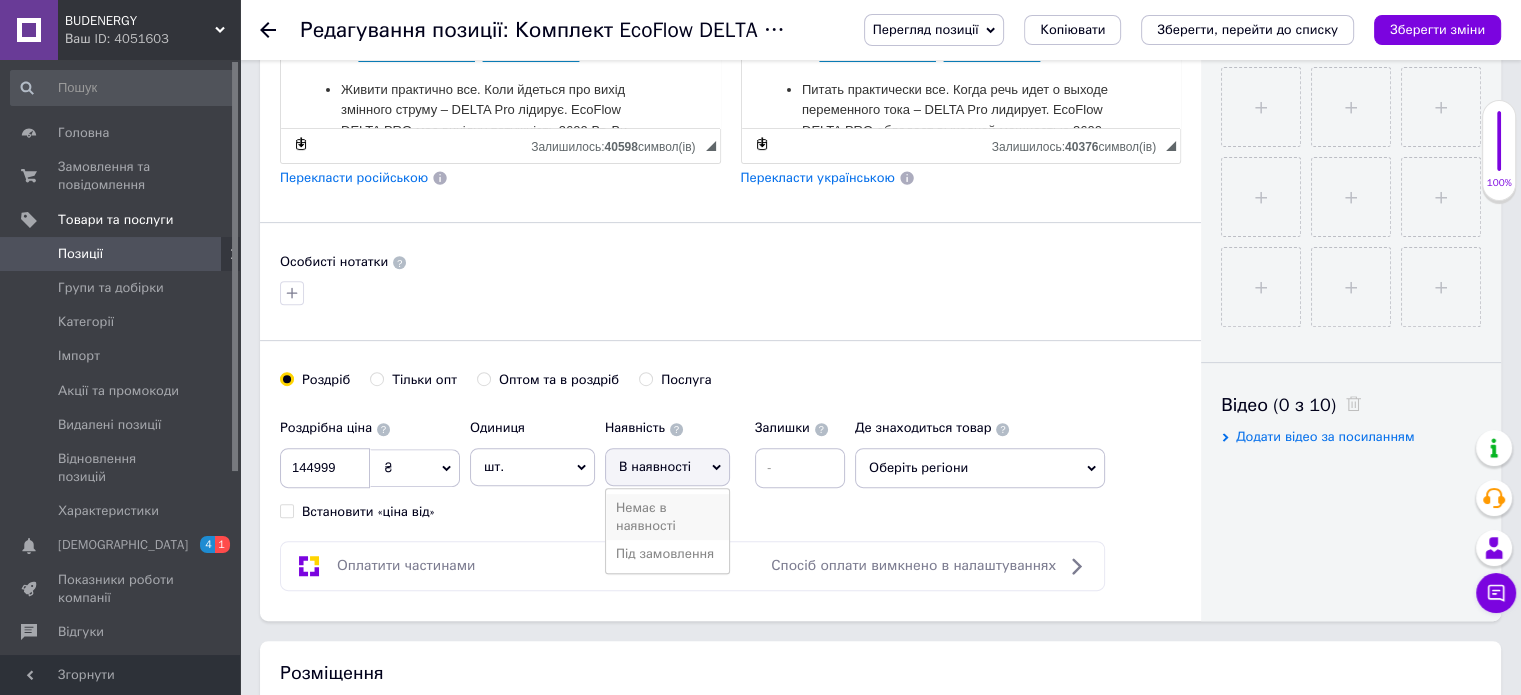 click on "Немає в наявності" at bounding box center (667, 517) 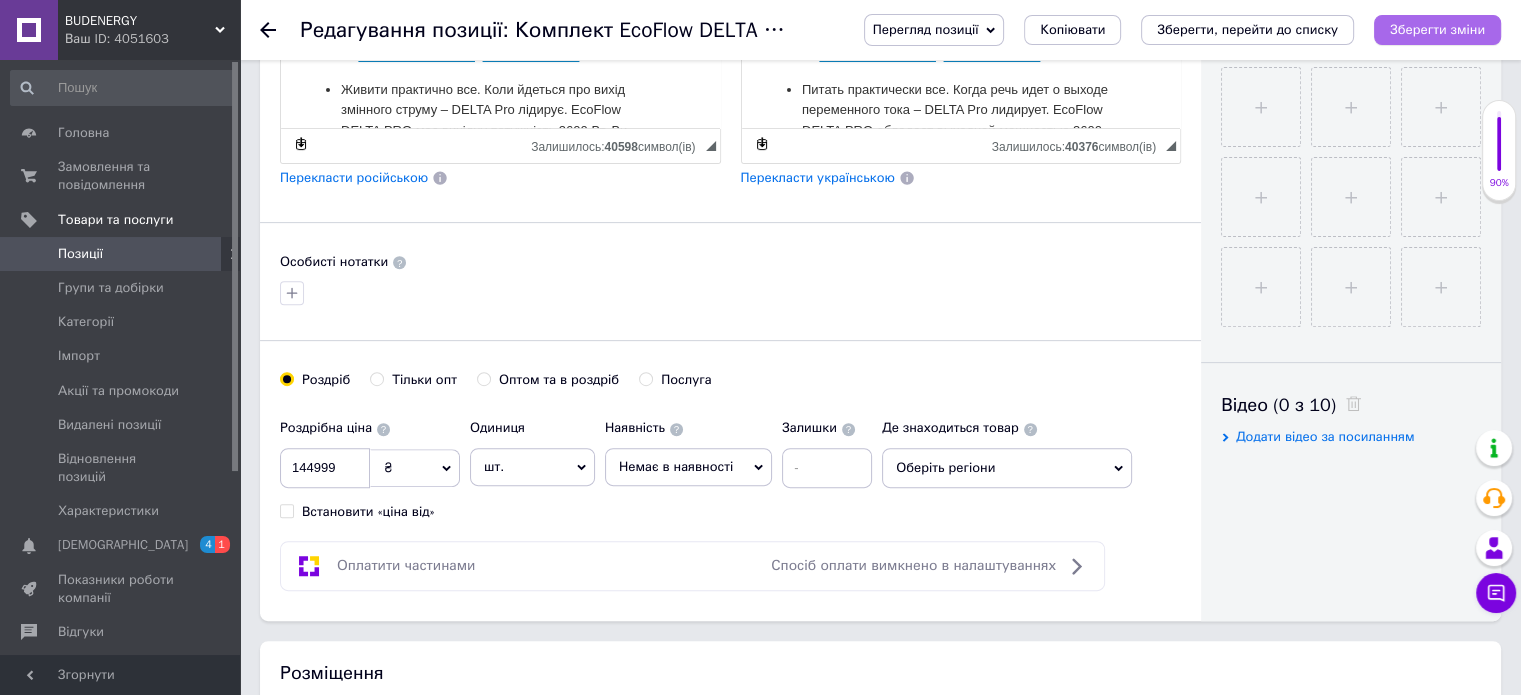 click on "Зберегти зміни" at bounding box center [1437, 29] 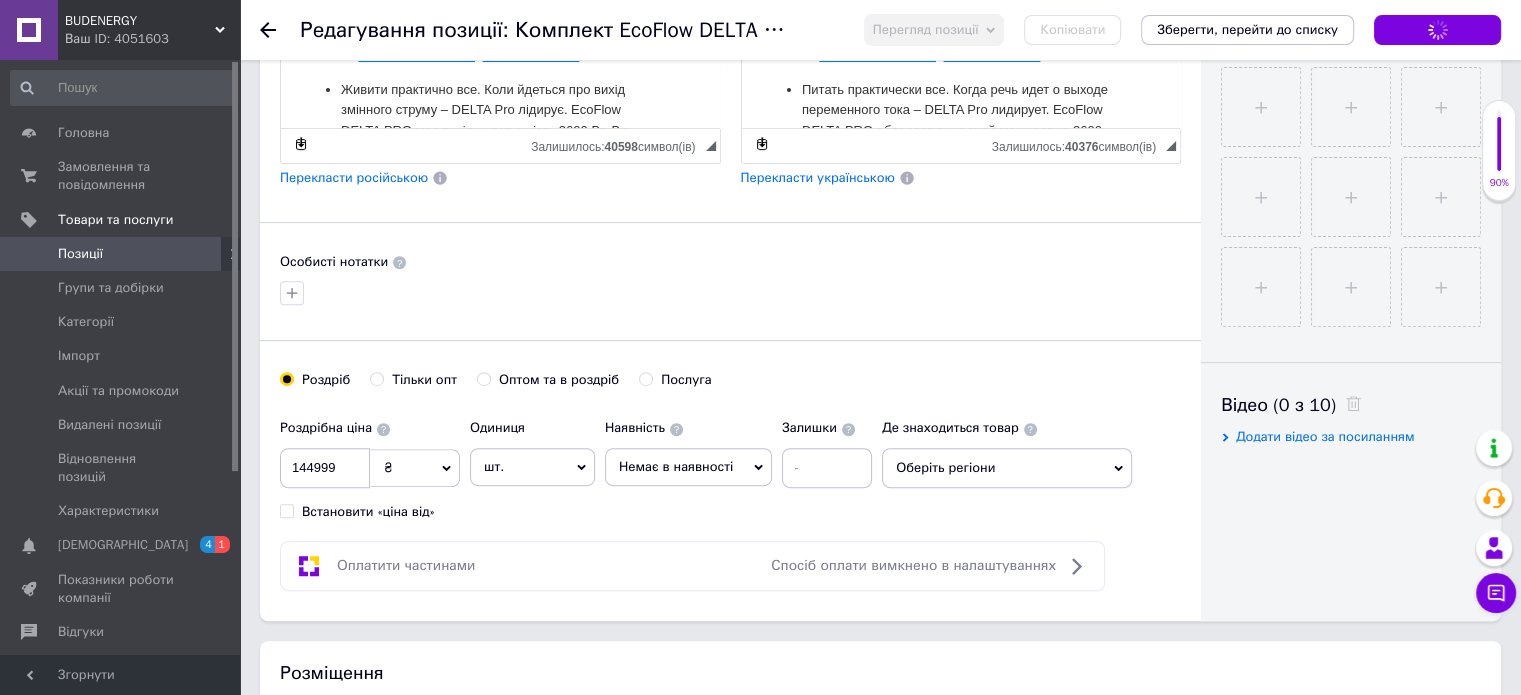 click 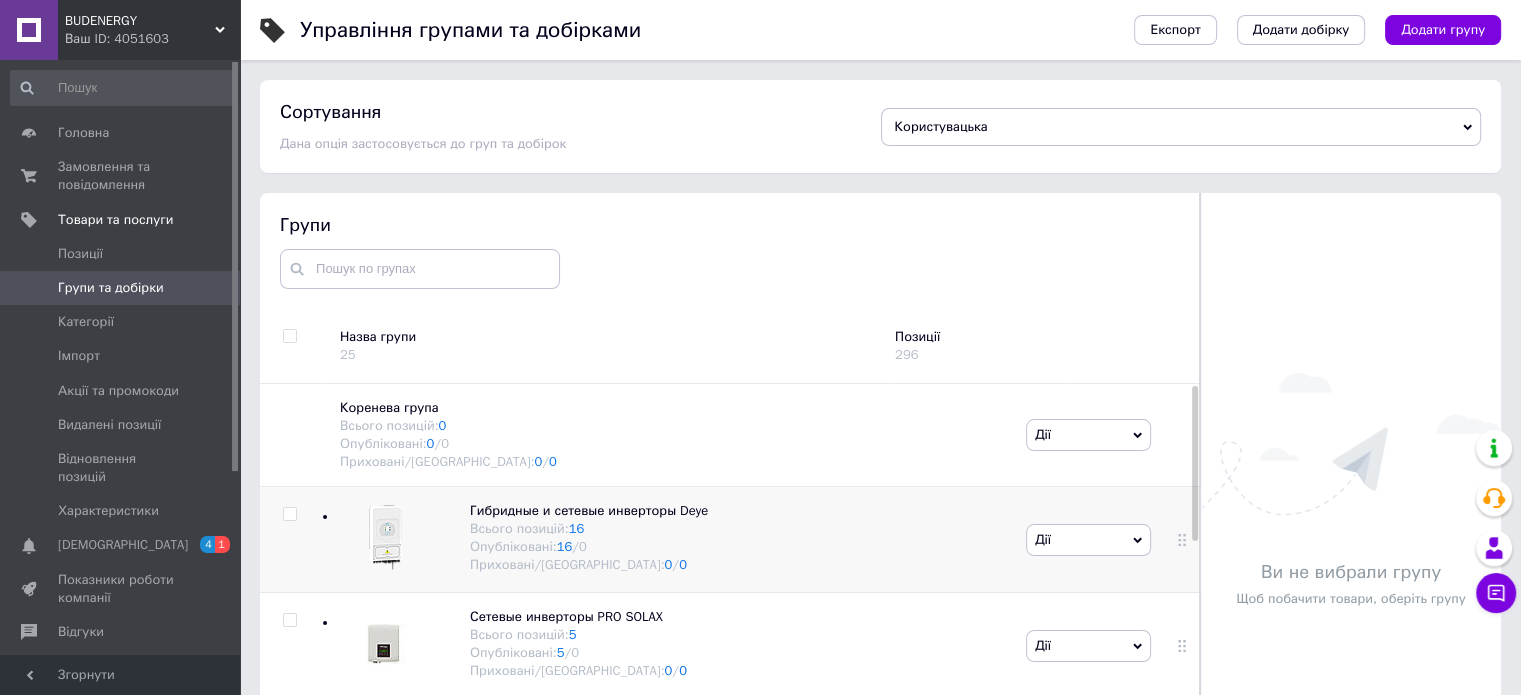 scroll, scrollTop: 73, scrollLeft: 0, axis: vertical 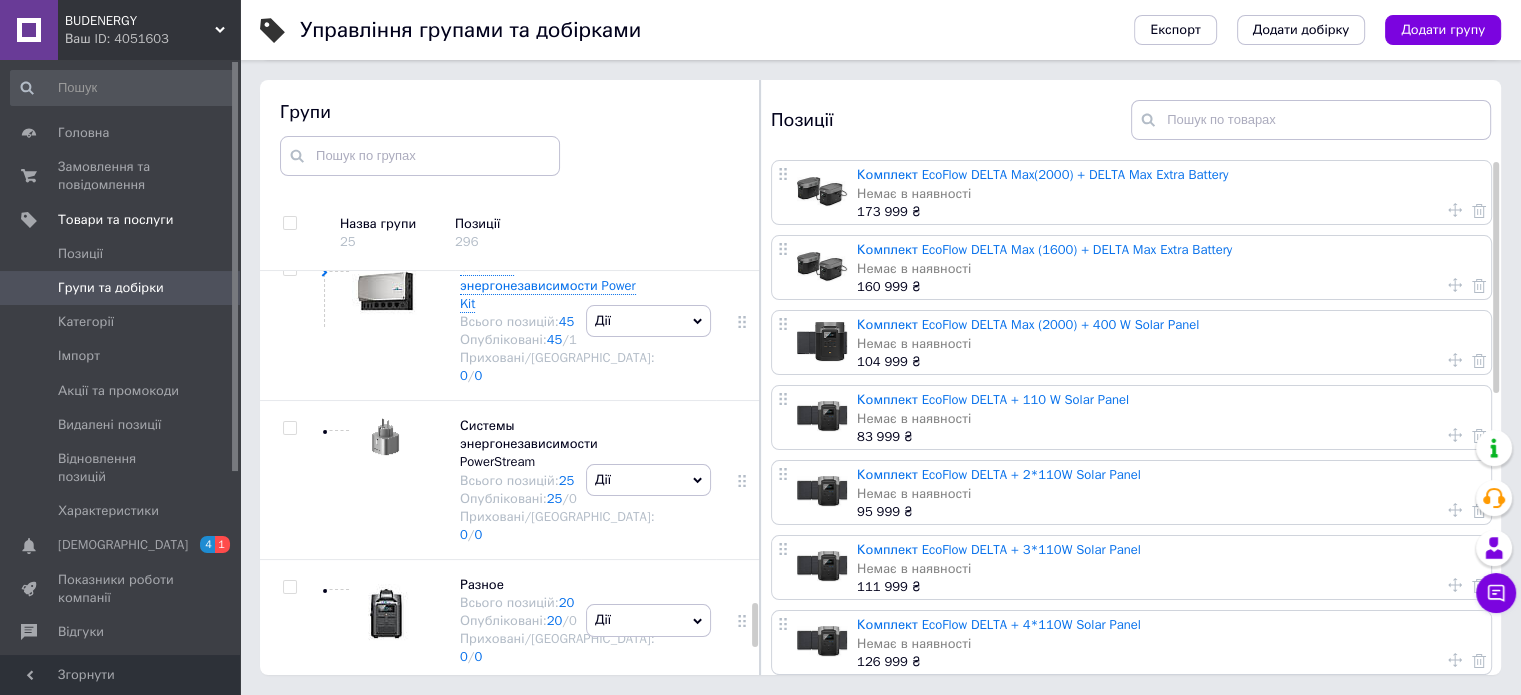 click at bounding box center [385, 134] 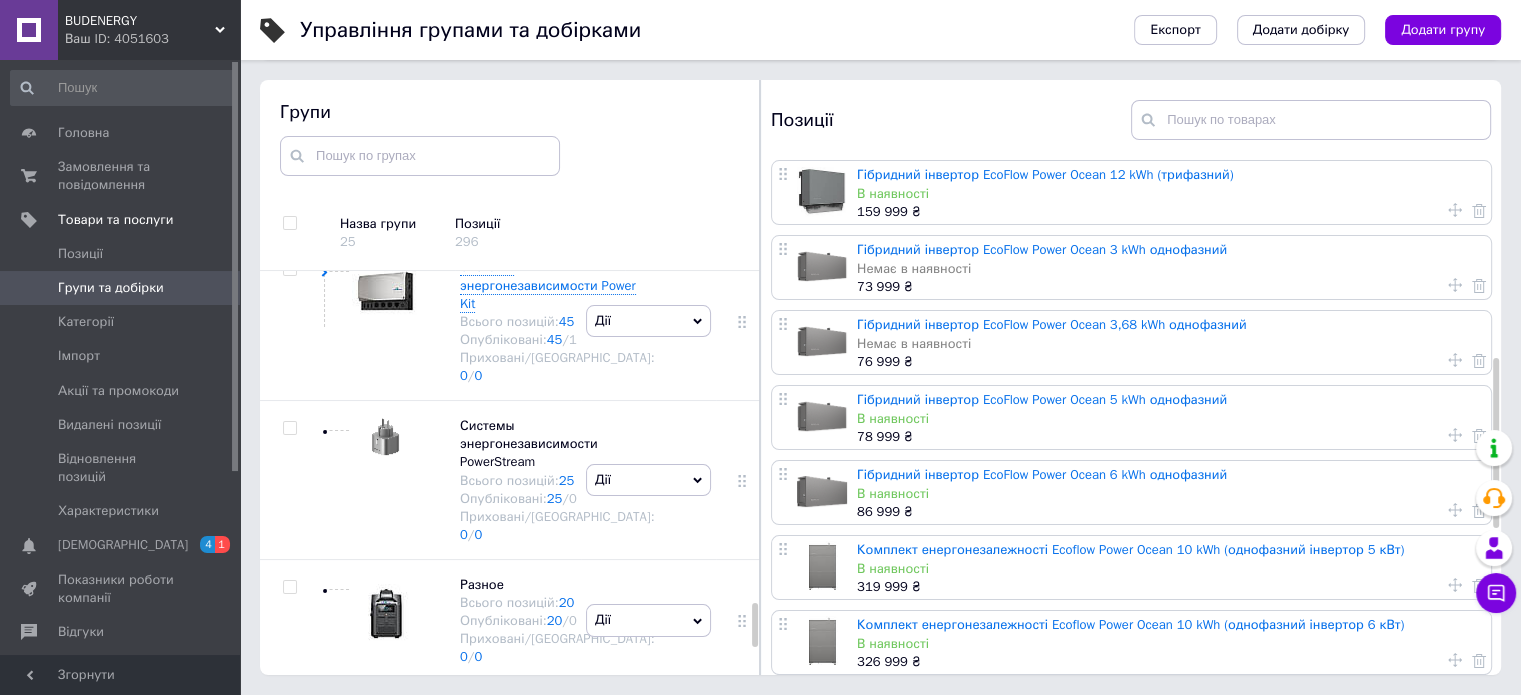 scroll, scrollTop: 1046, scrollLeft: 0, axis: vertical 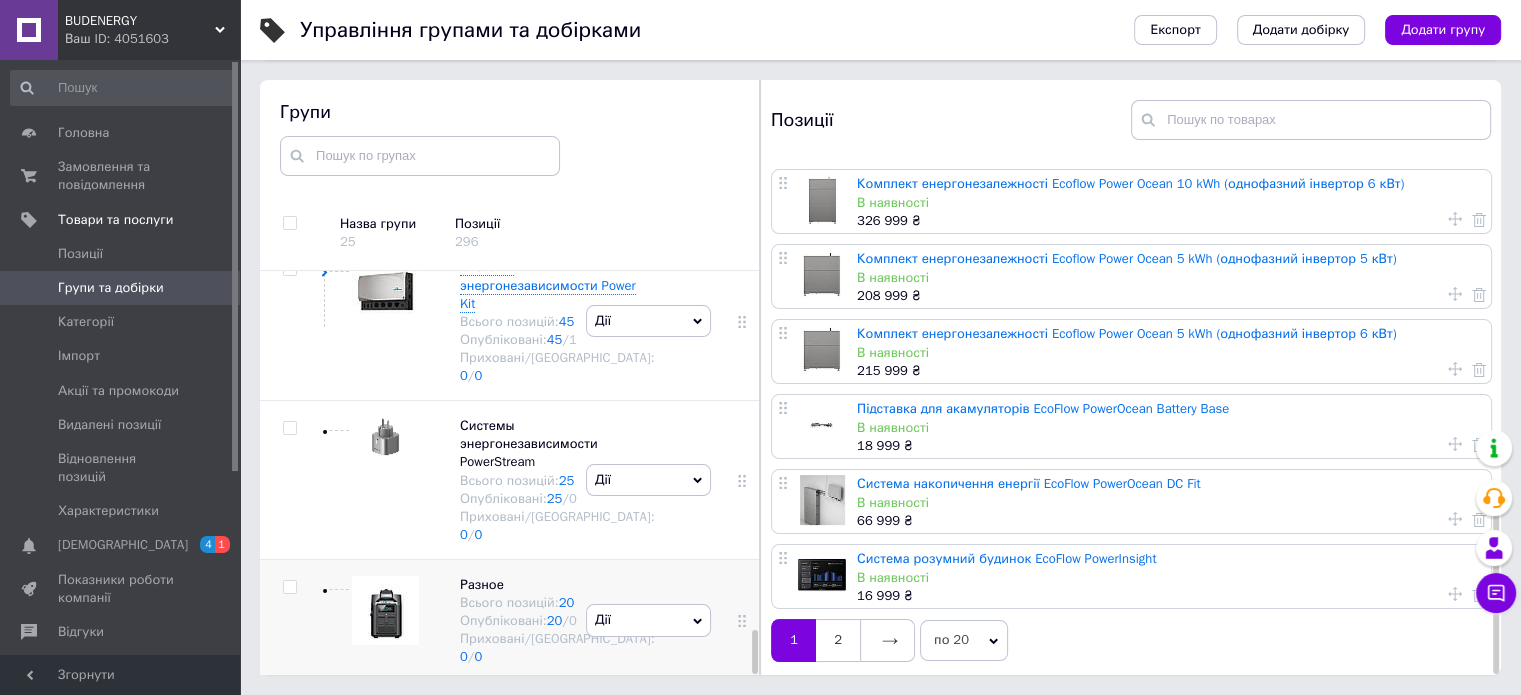 click at bounding box center [385, 610] 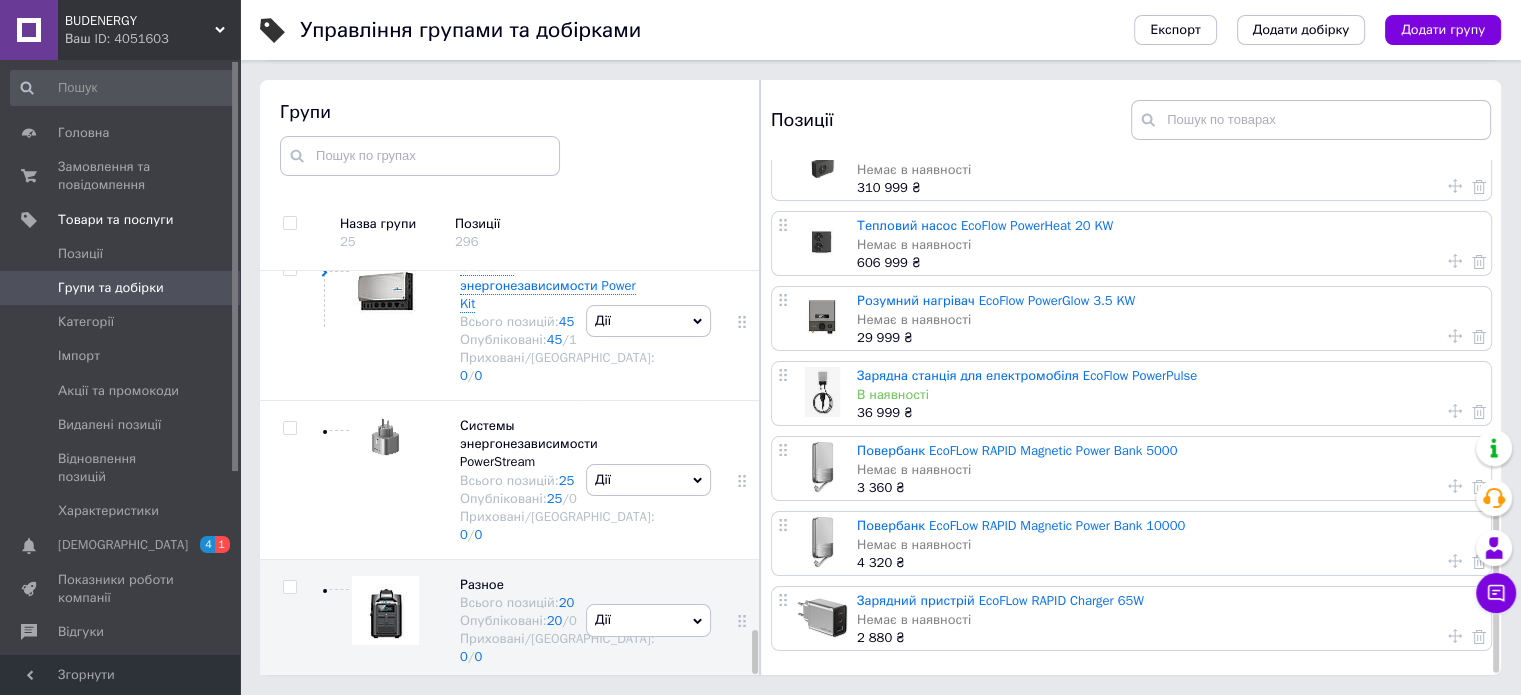 scroll, scrollTop: 1004, scrollLeft: 0, axis: vertical 